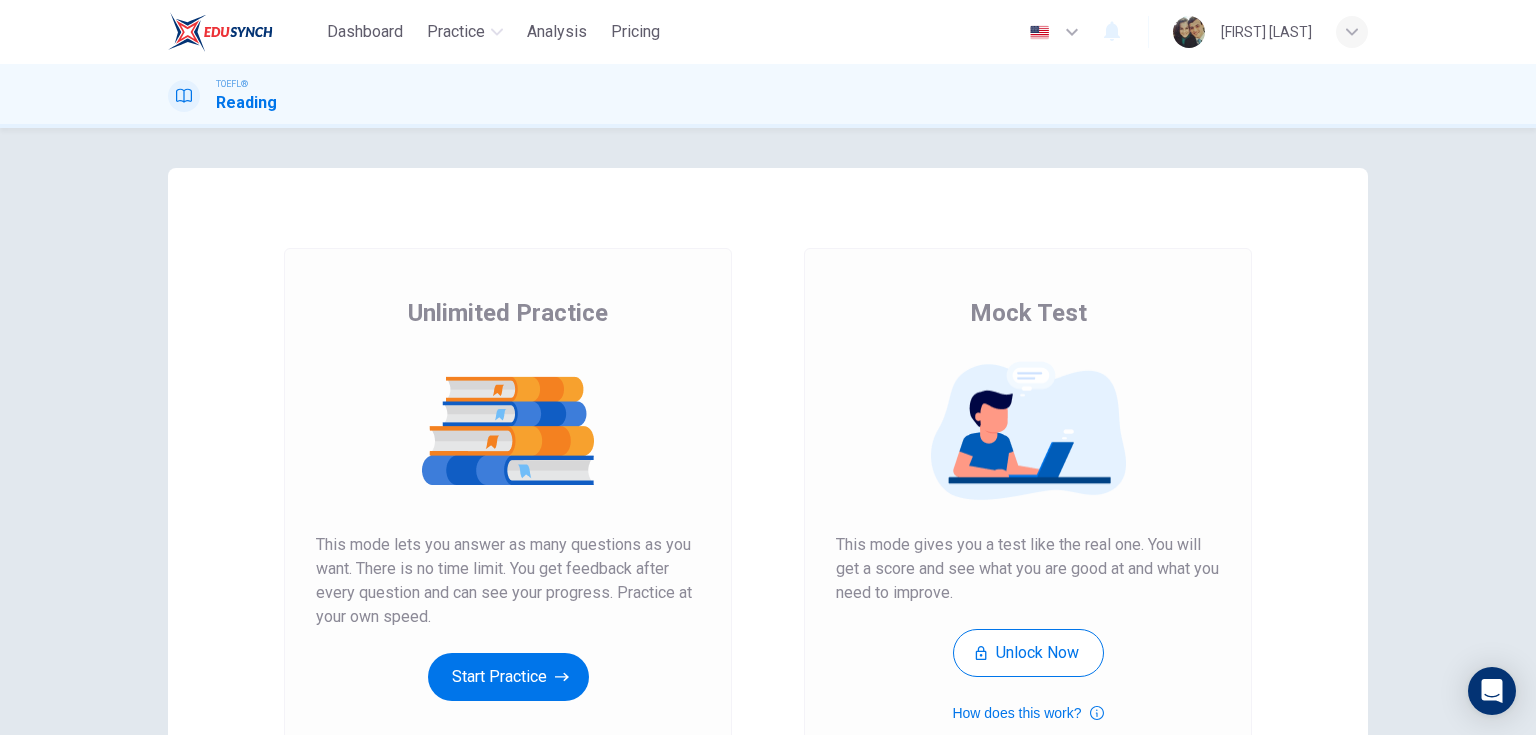 scroll, scrollTop: 0, scrollLeft: 0, axis: both 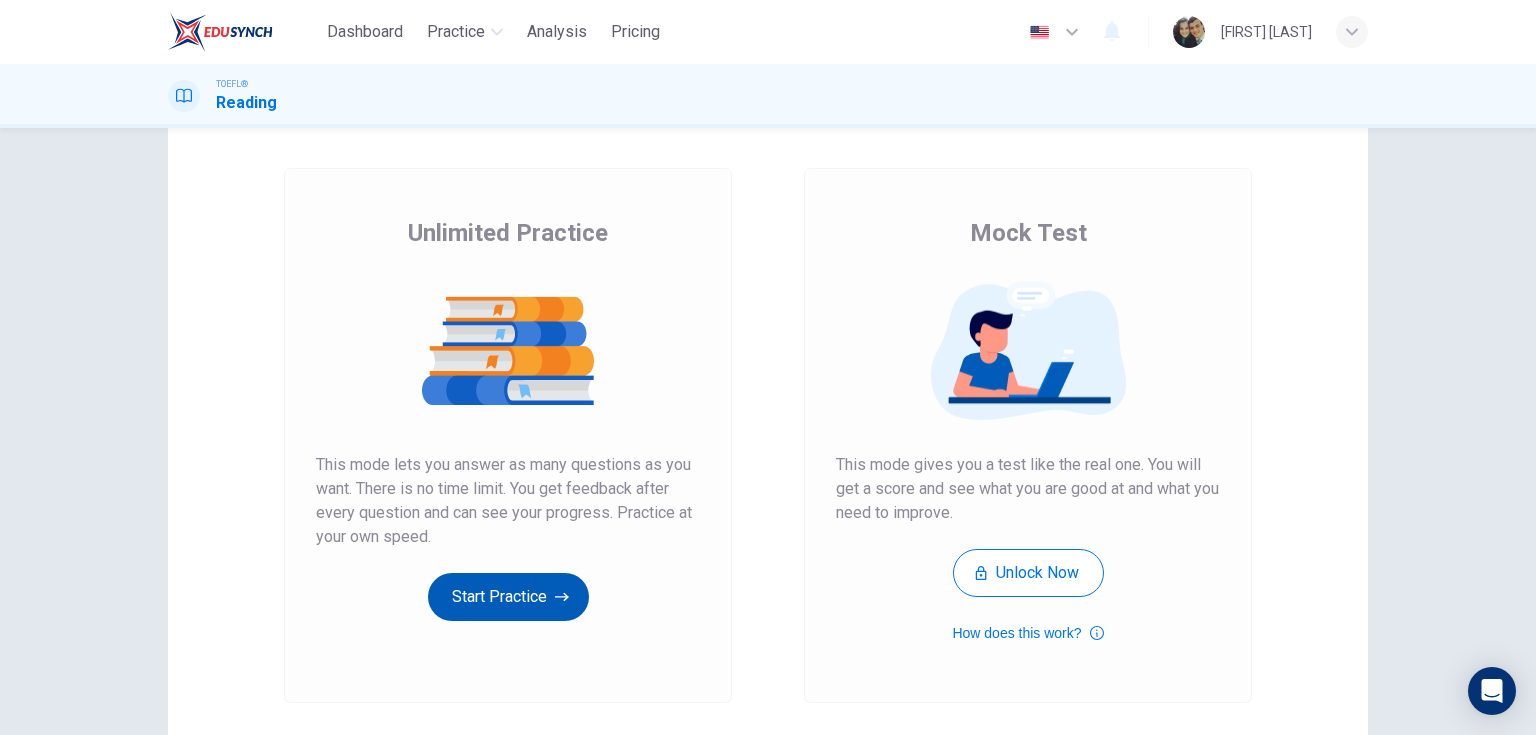 click on "Start Practice" at bounding box center [508, 597] 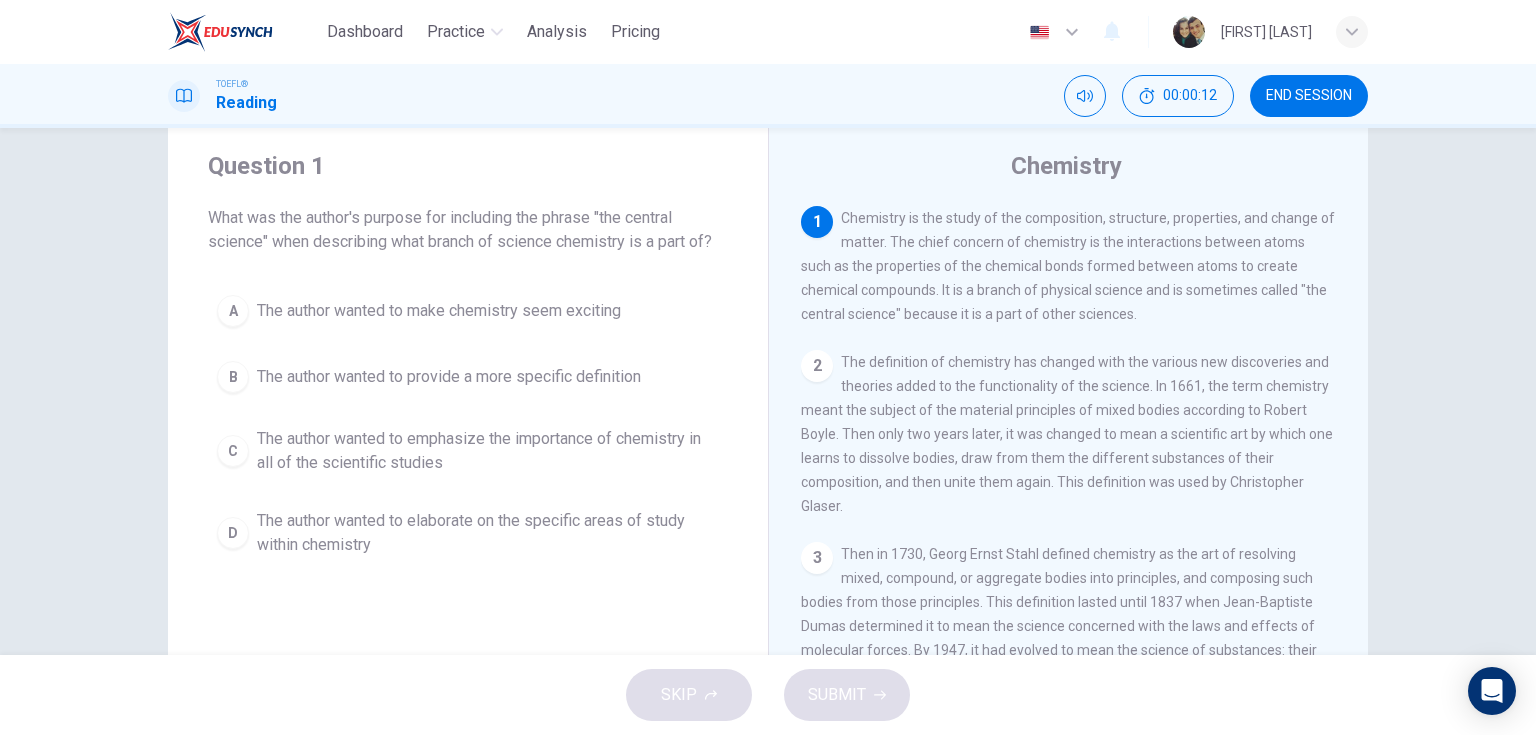 scroll, scrollTop: 0, scrollLeft: 0, axis: both 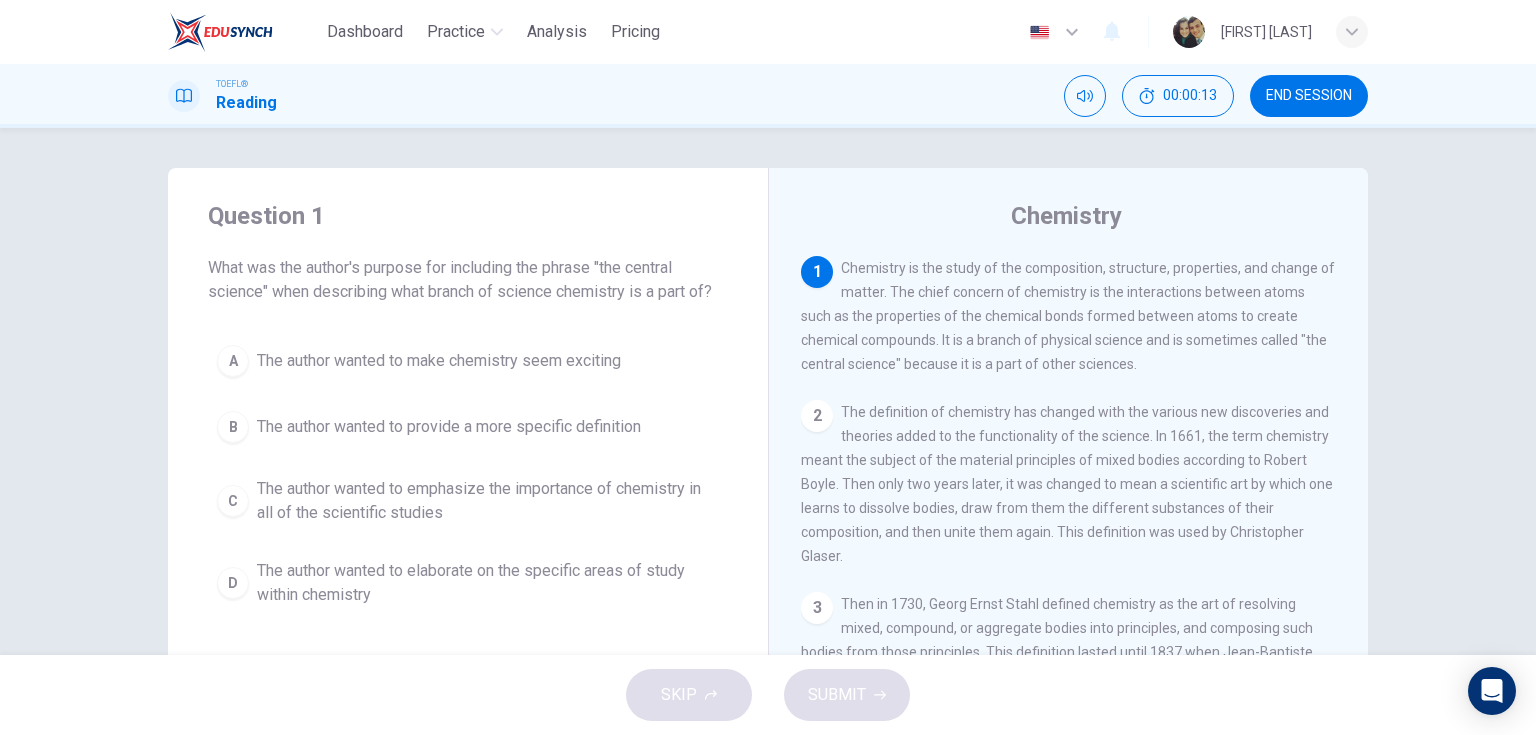 drag, startPoint x: 984, startPoint y: 213, endPoint x: 1198, endPoint y: 206, distance: 214.11446 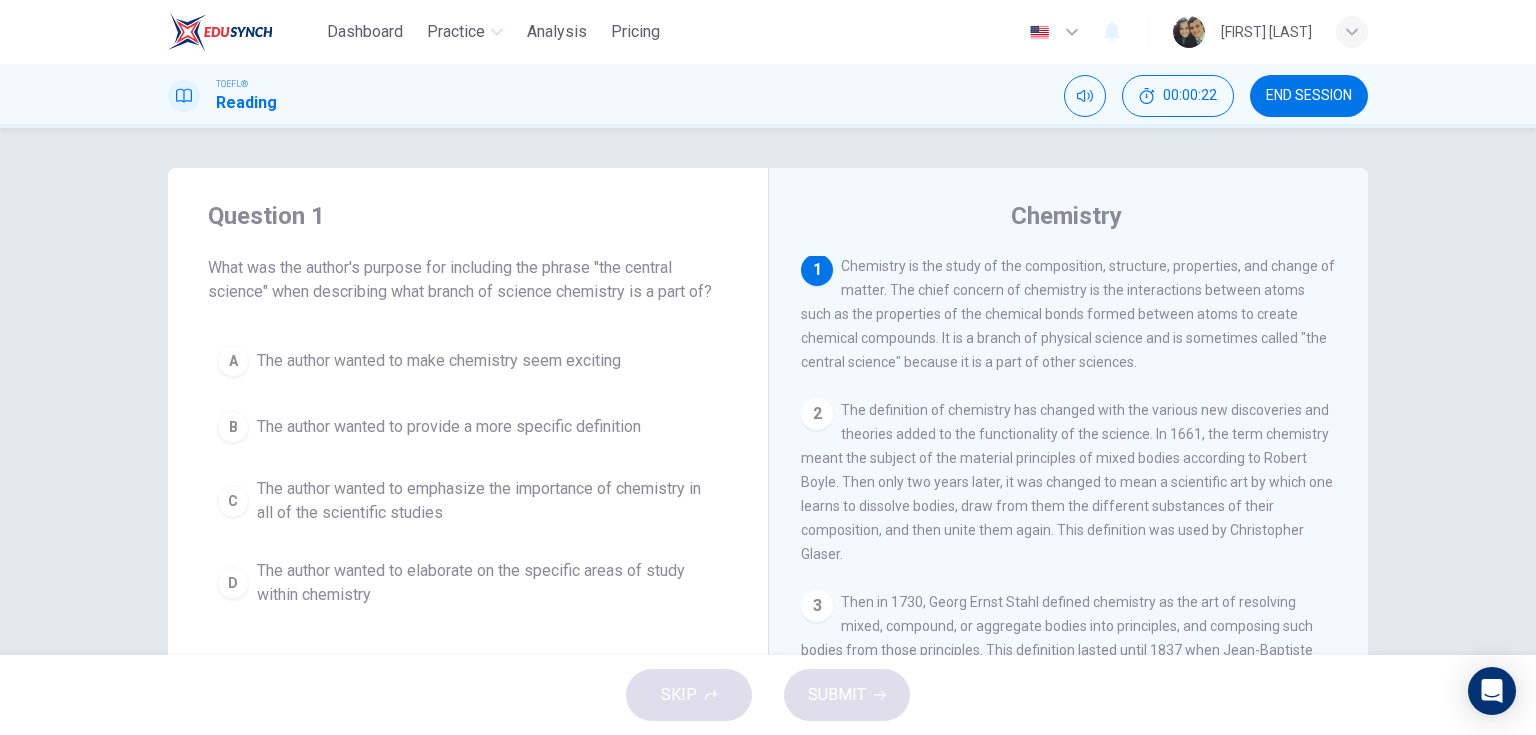 scroll, scrollTop: 0, scrollLeft: 0, axis: both 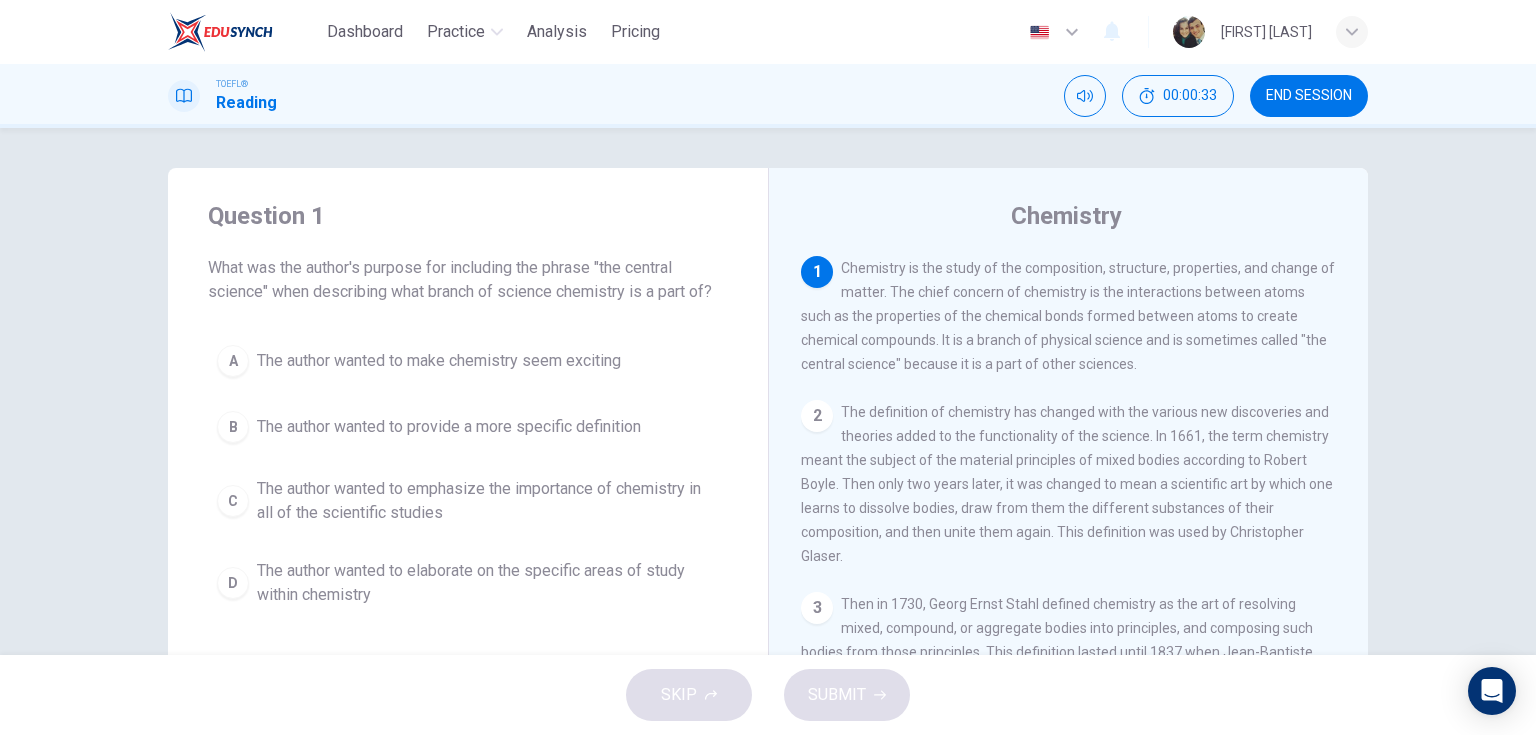 drag, startPoint x: 1188, startPoint y: 321, endPoint x: 1328, endPoint y: 321, distance: 140 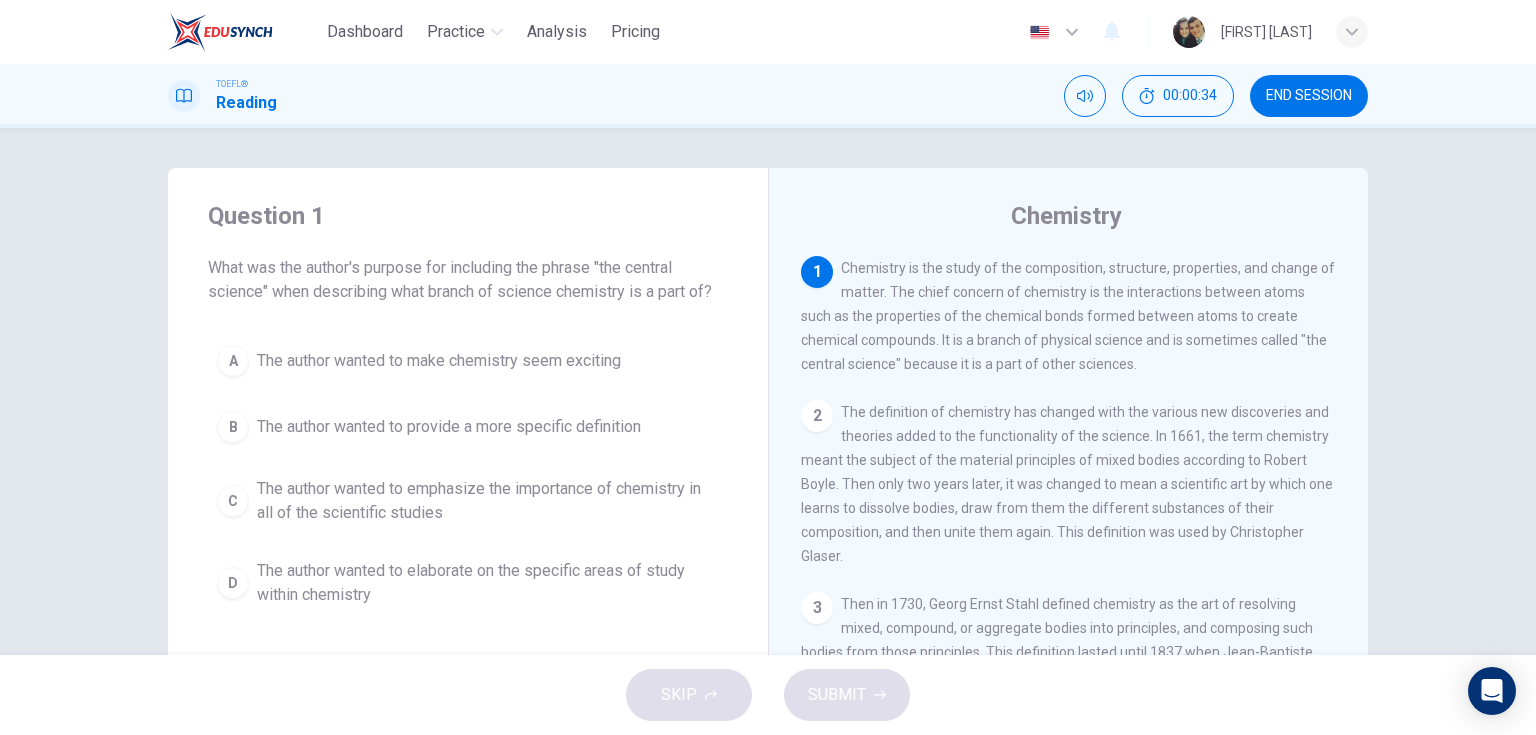 drag, startPoint x: 937, startPoint y: 335, endPoint x: 984, endPoint y: 339, distance: 47.169907 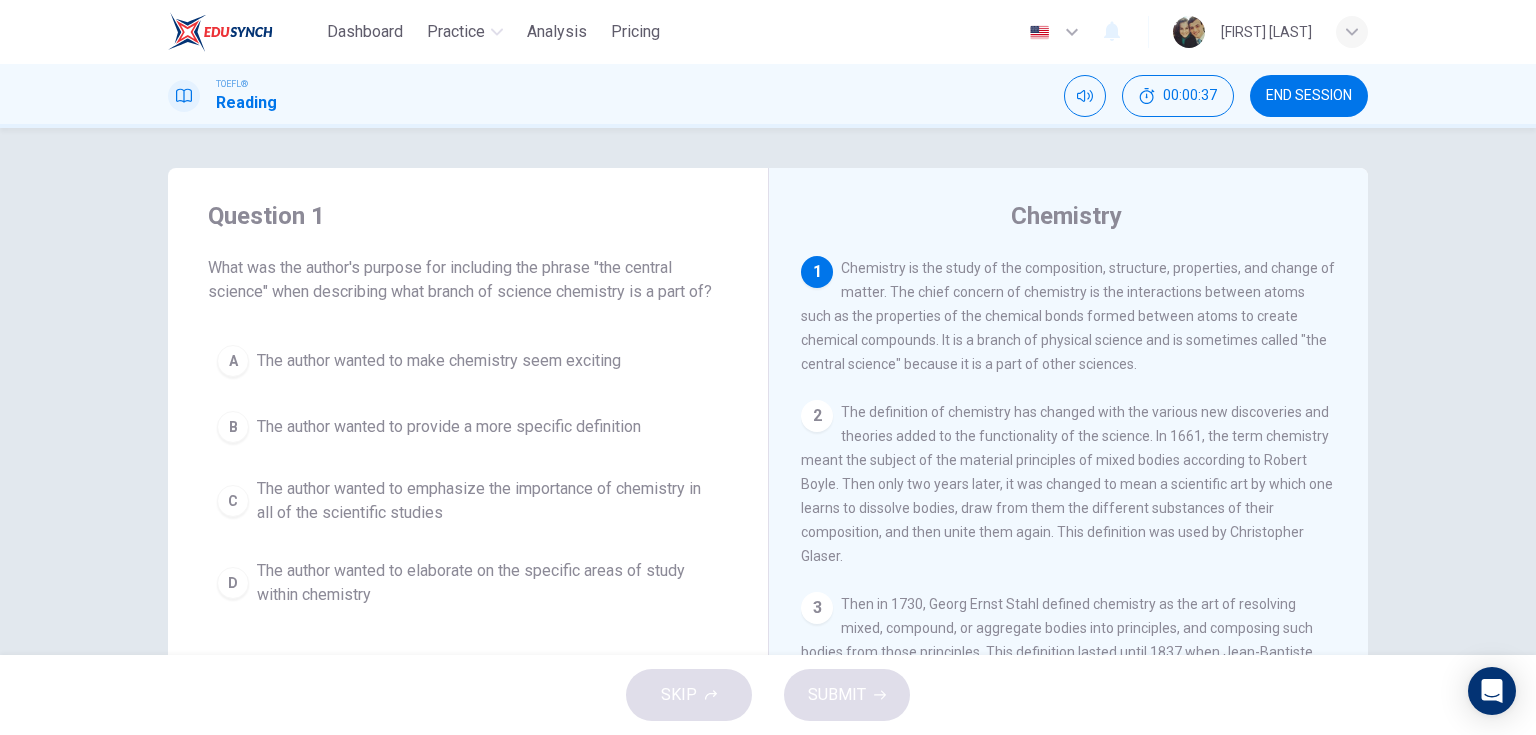 drag, startPoint x: 1240, startPoint y: 344, endPoint x: 1303, endPoint y: 352, distance: 63.505905 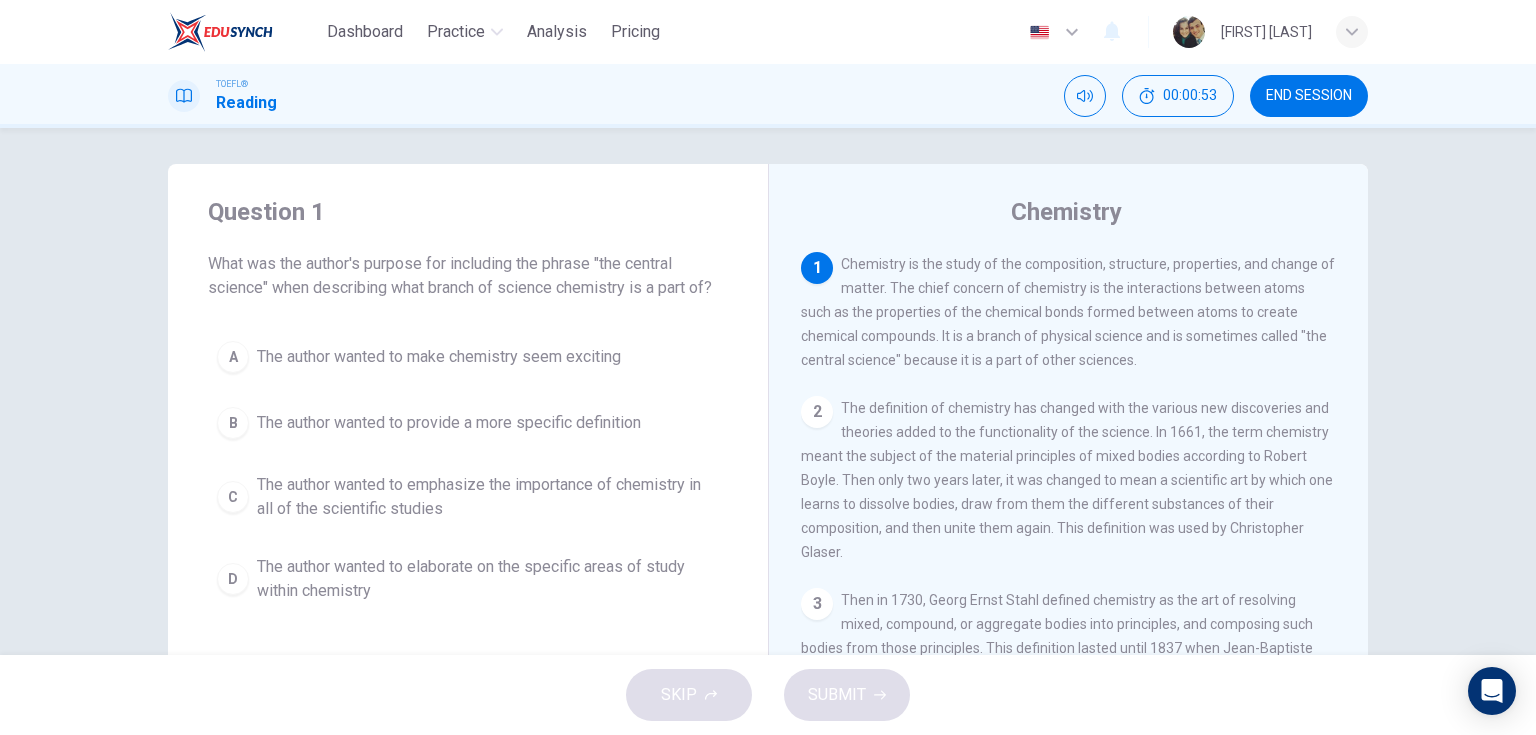 scroll, scrollTop: 0, scrollLeft: 0, axis: both 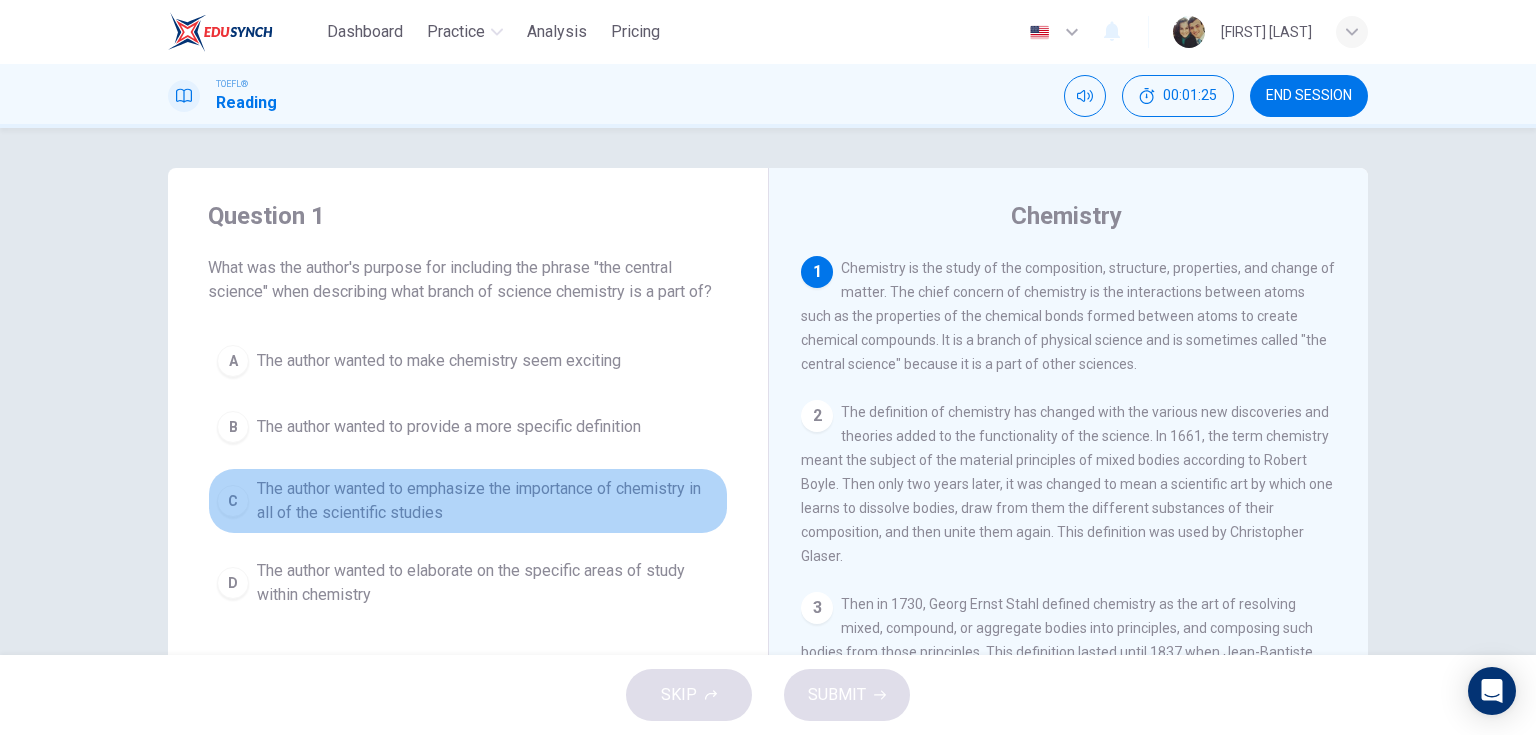 click on "The author wanted to emphasize the importance of chemistry in all of the scientific studies" at bounding box center (488, 501) 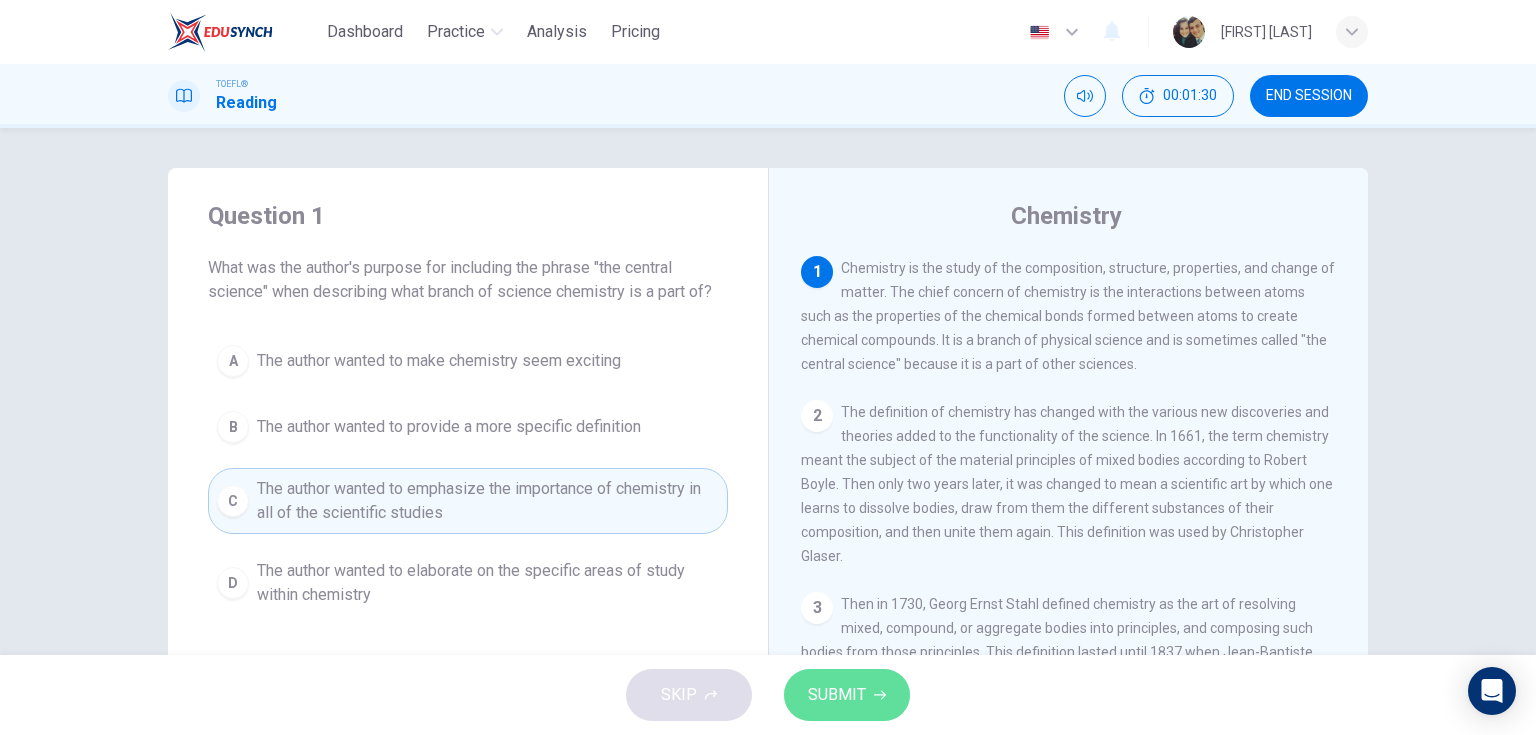 click on "SUBMIT" at bounding box center (837, 695) 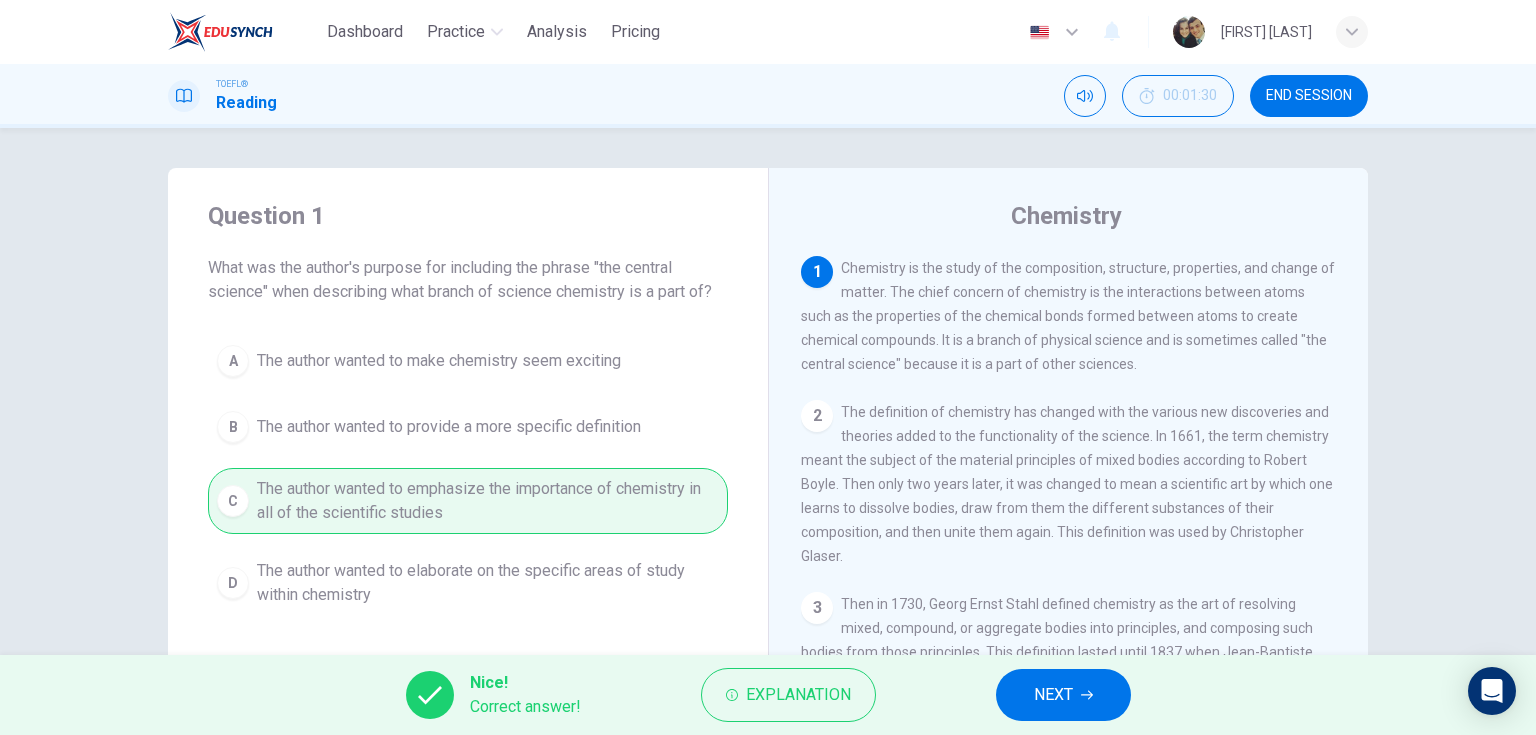 click on "NEXT" at bounding box center [1053, 695] 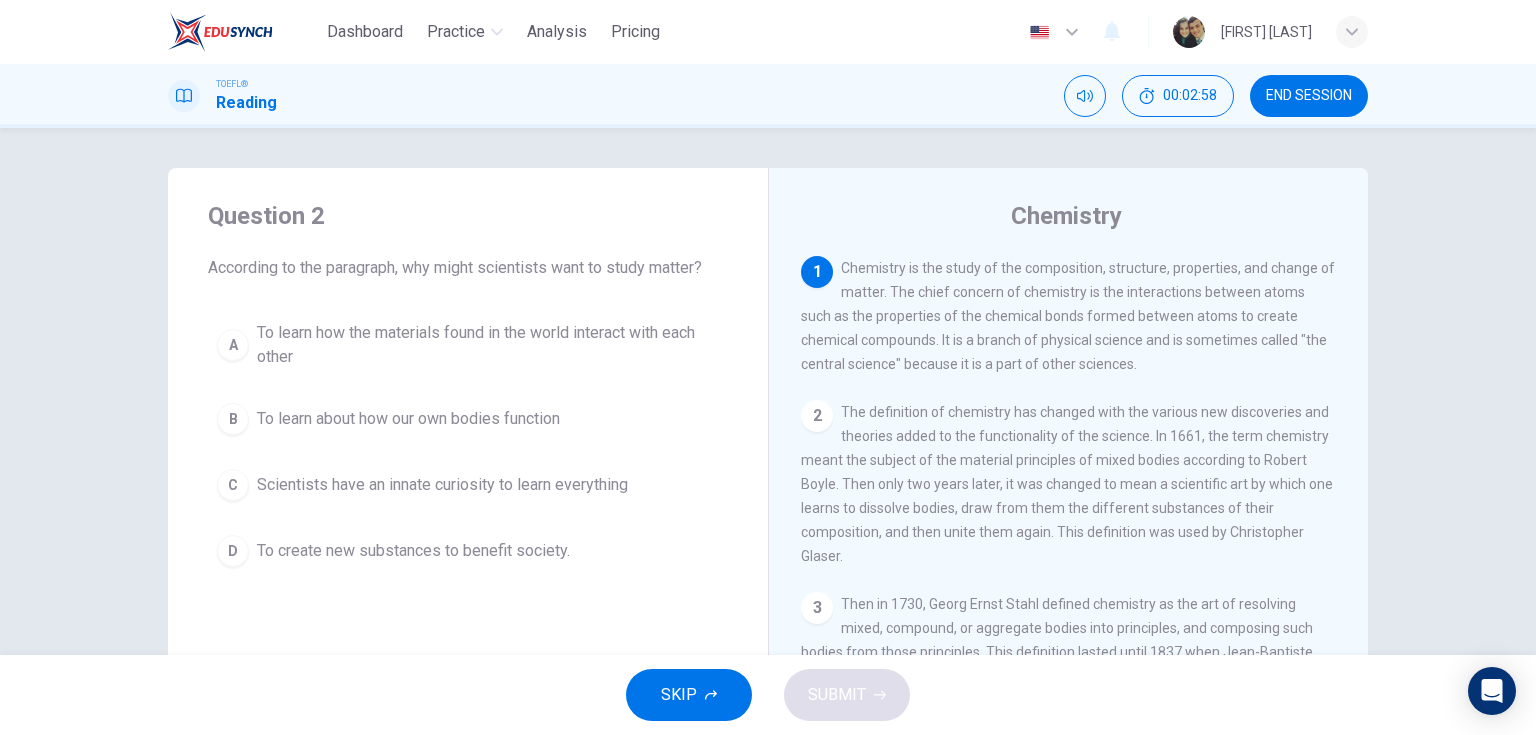click on "To learn about how our own bodies function" at bounding box center (408, 419) 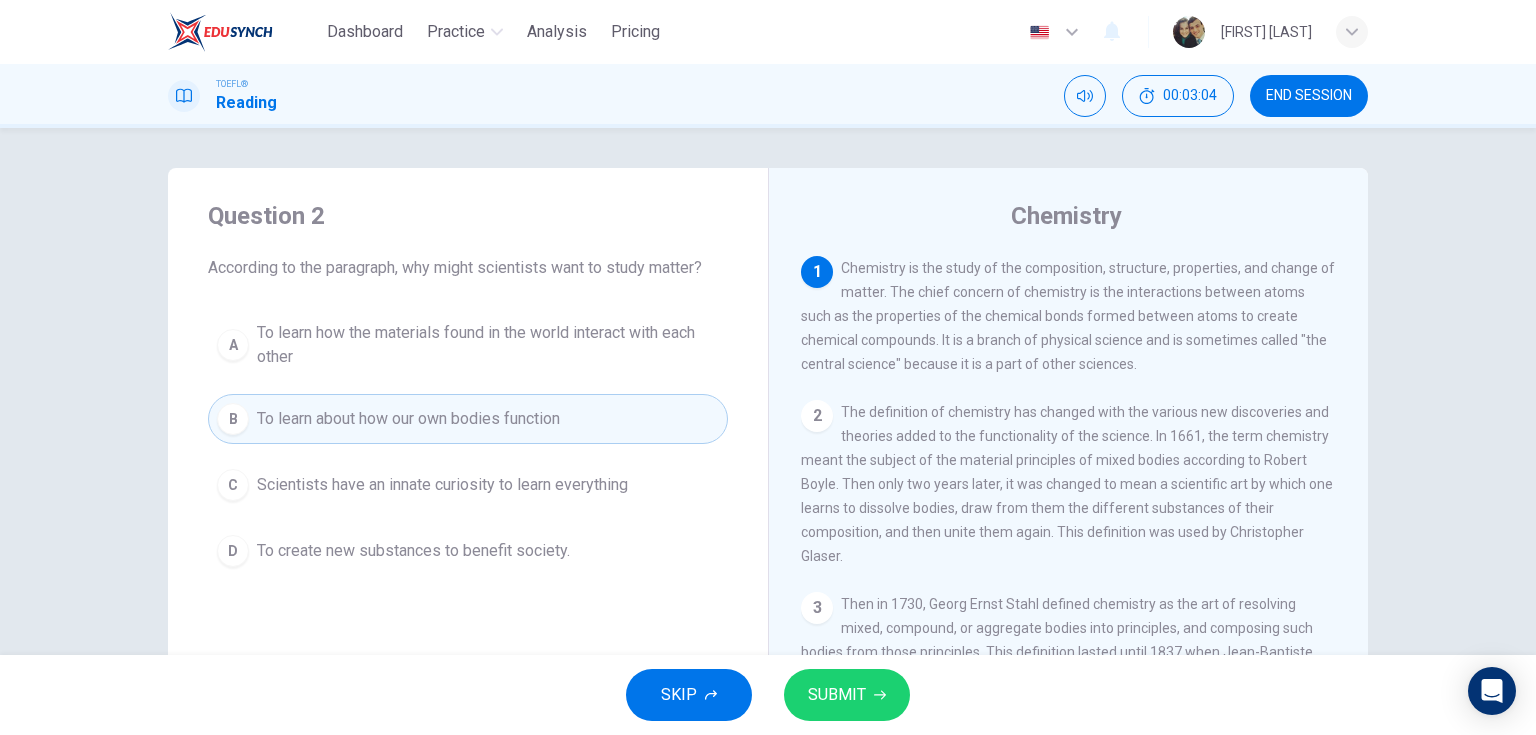 click on "Scientists have an innate curiosity to learn everything" at bounding box center (442, 485) 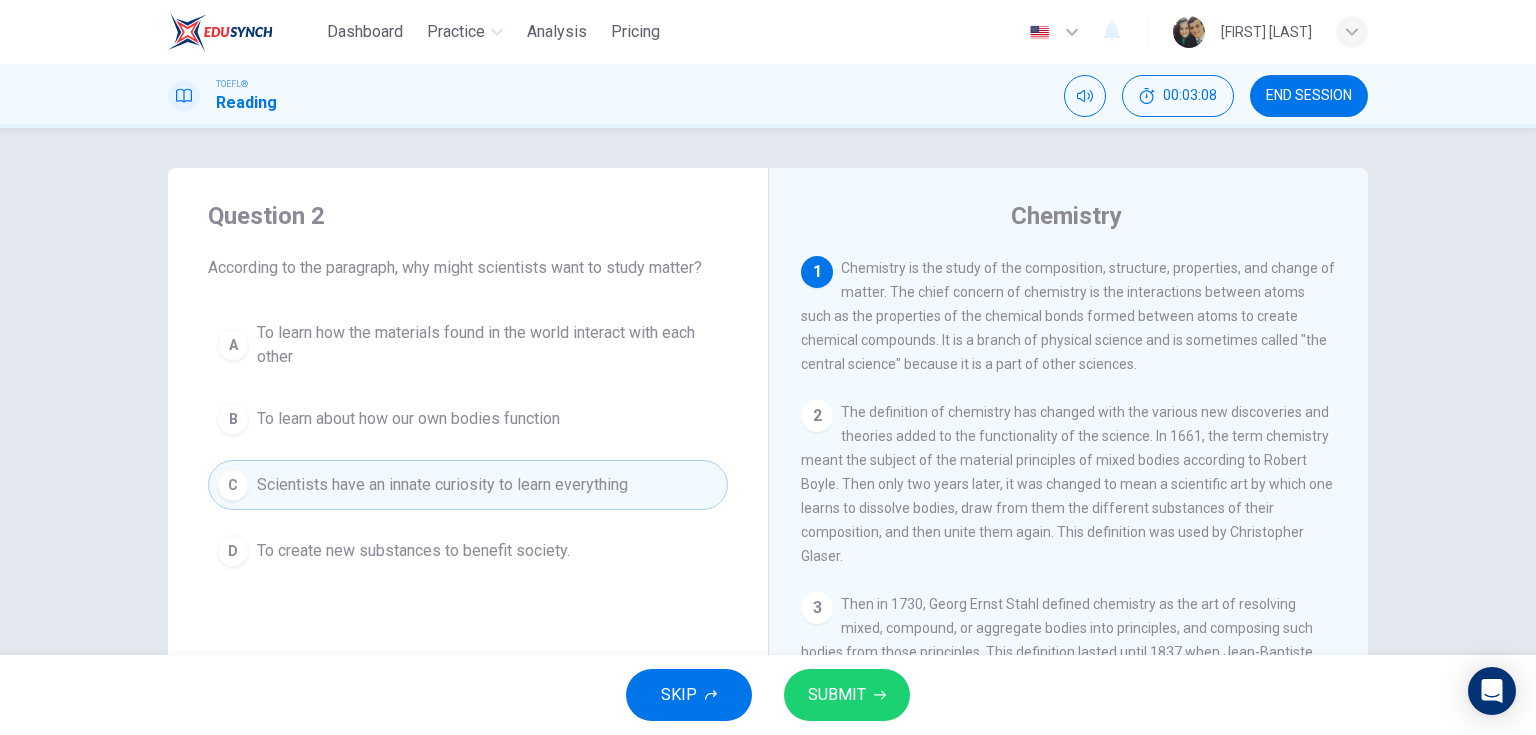 click on "To create new substances to benefit society." at bounding box center (413, 551) 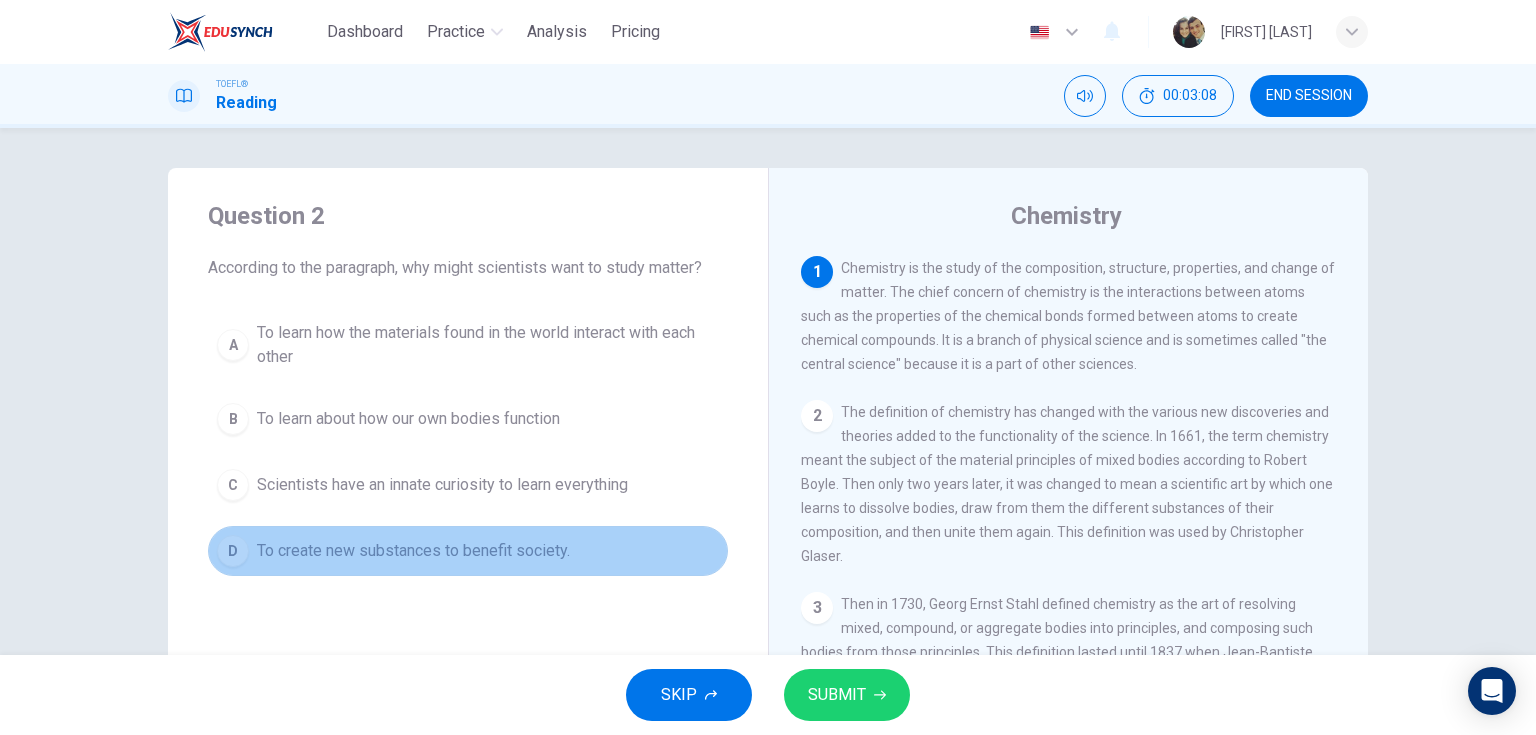 click on "To create new substances to benefit society." at bounding box center [413, 551] 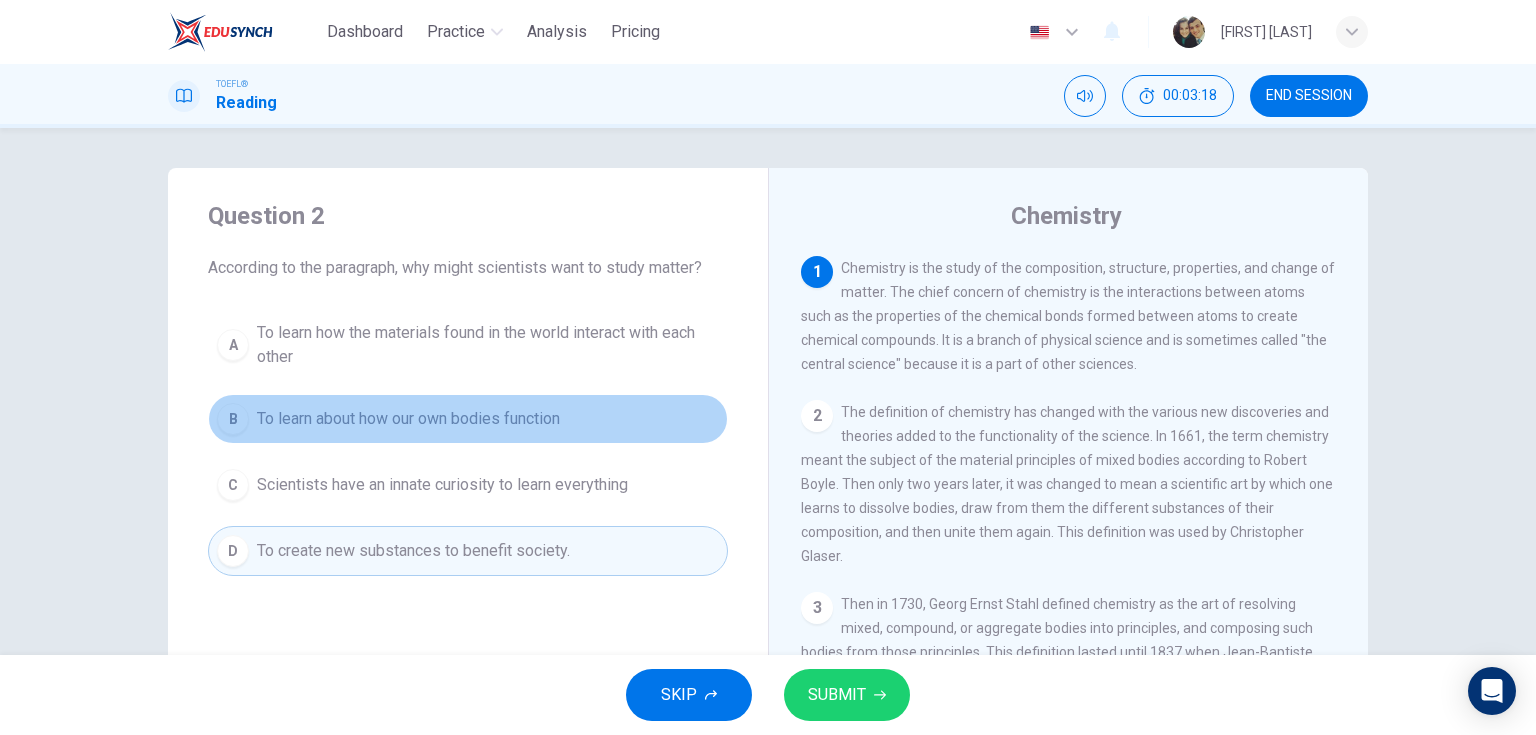 click on "To learn about how our own bodies function" at bounding box center [408, 419] 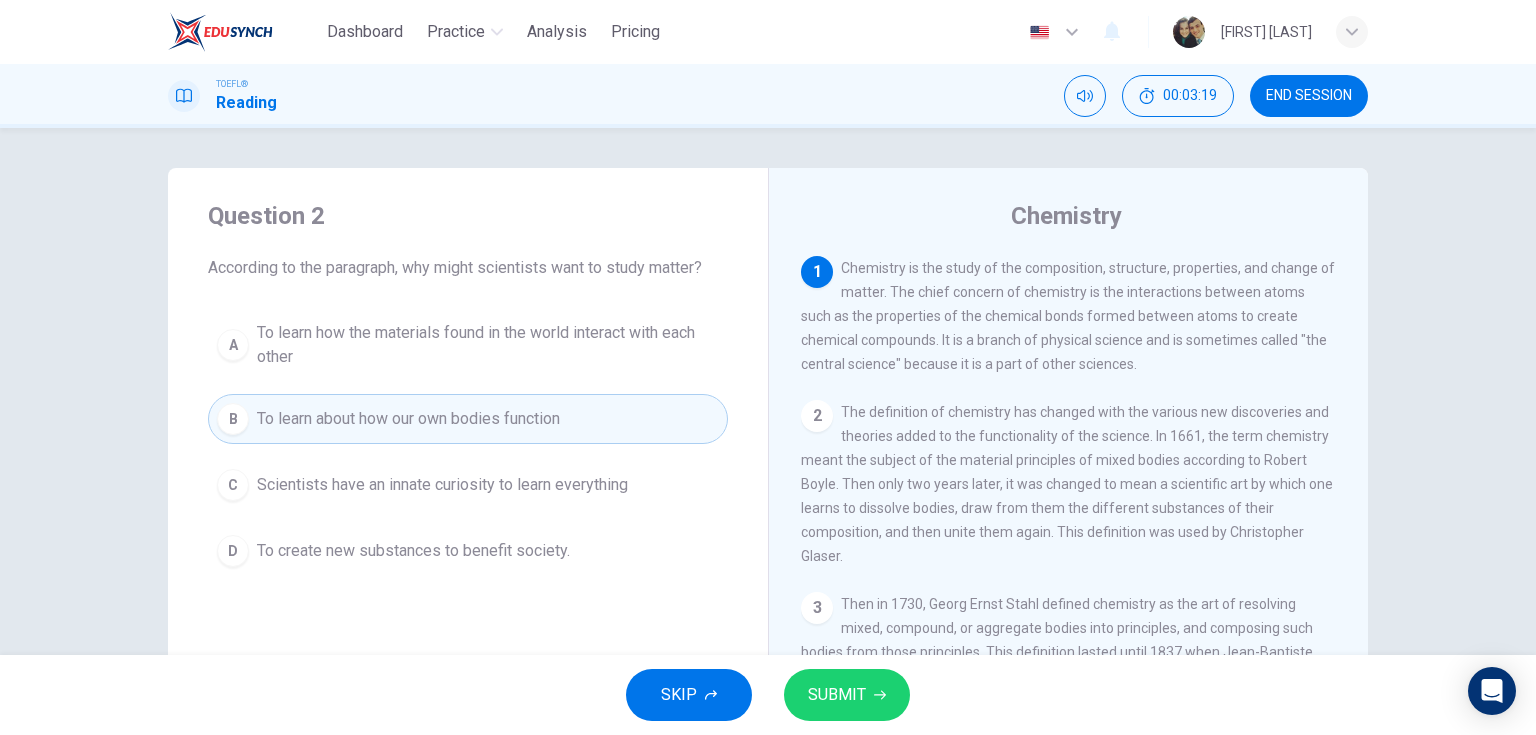 click on "To learn how the materials found in the world interact with each other" at bounding box center [488, 345] 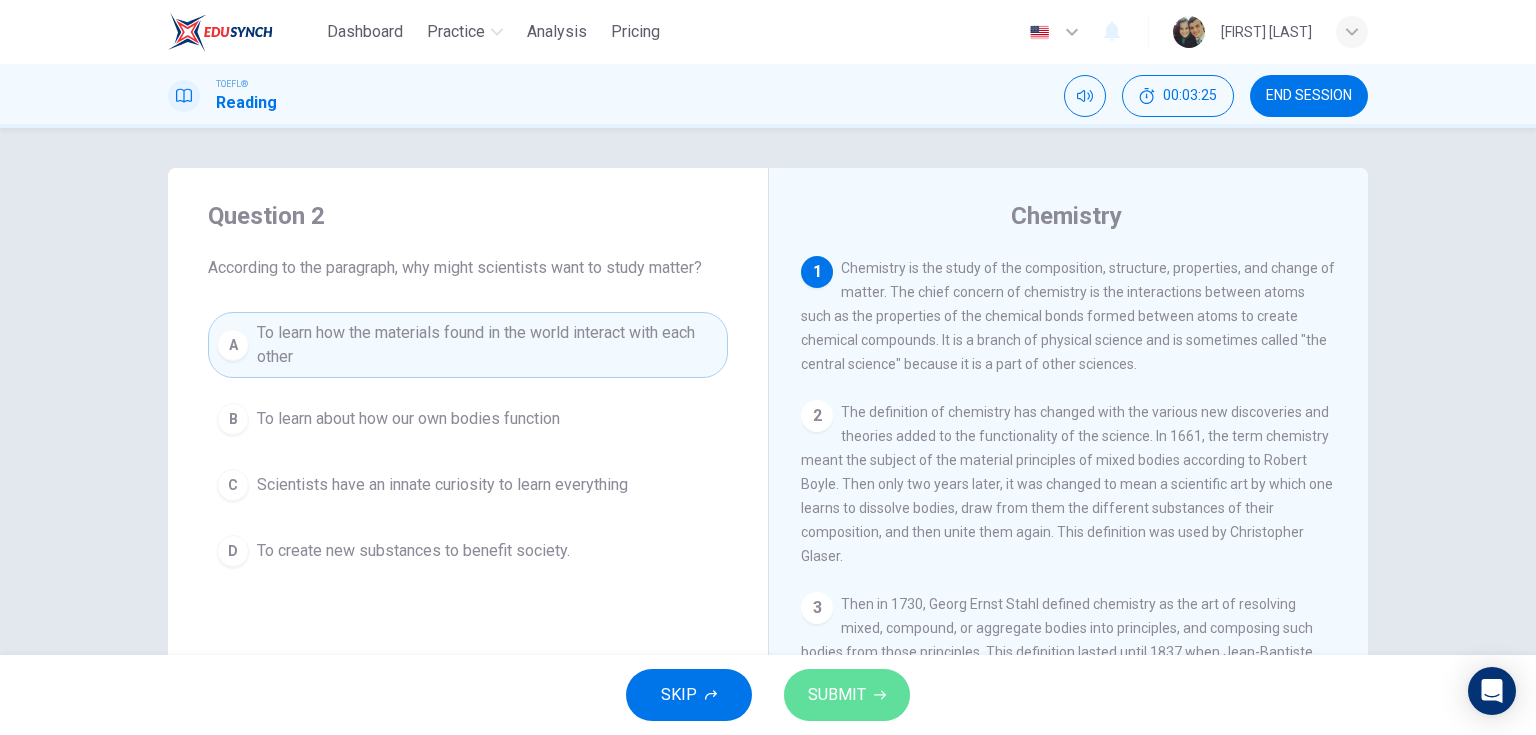 click on "SUBMIT" at bounding box center (837, 695) 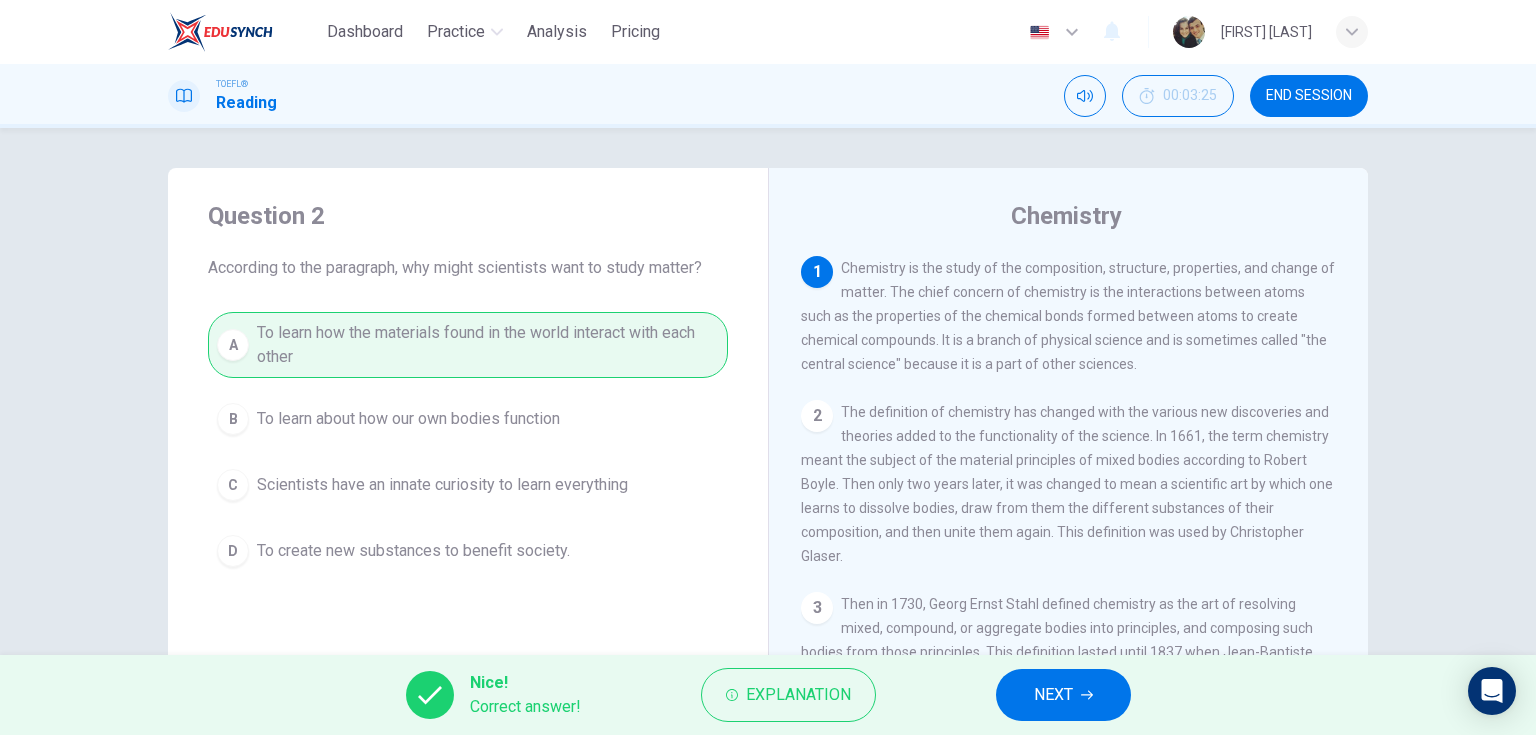 click on "NEXT" at bounding box center [1053, 695] 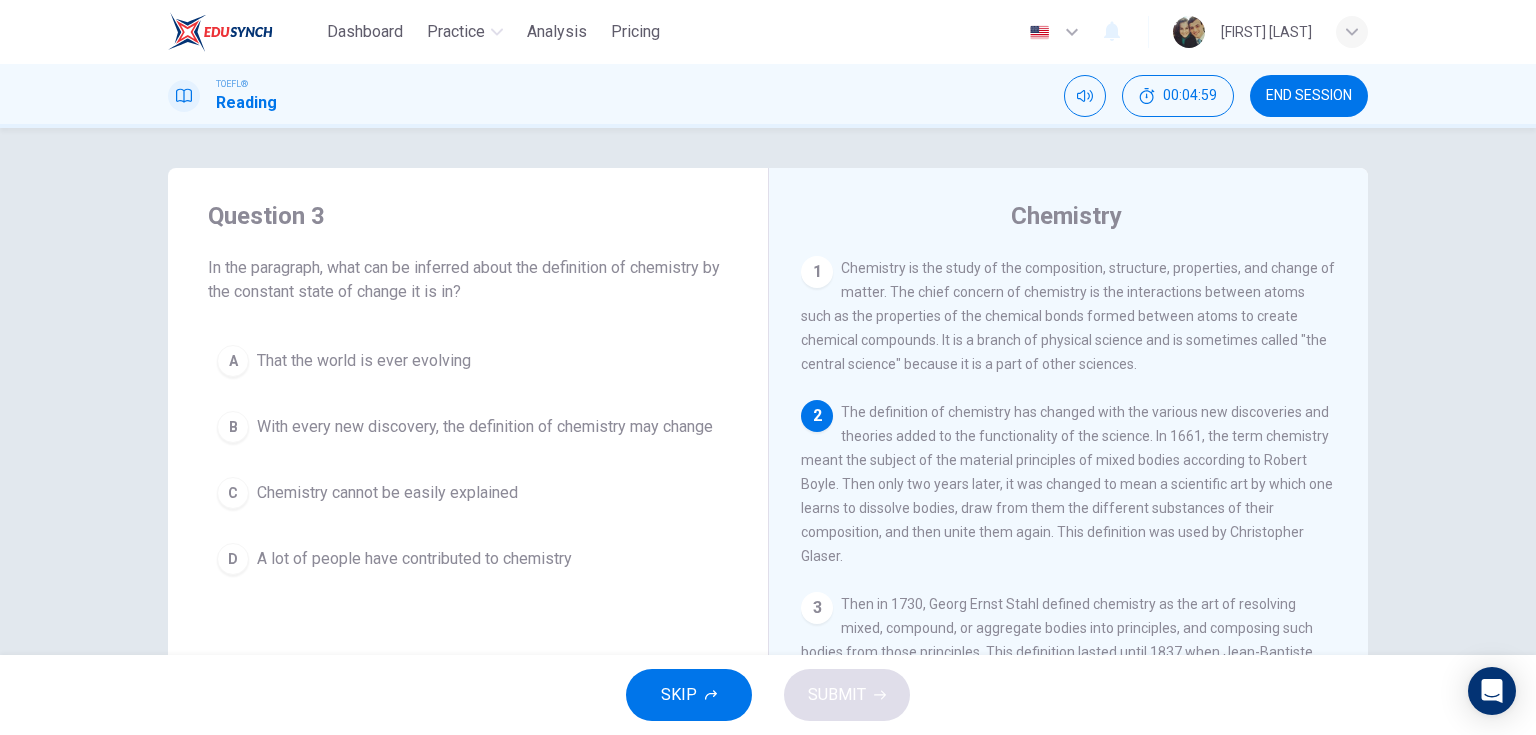 drag, startPoint x: 855, startPoint y: 462, endPoint x: 976, endPoint y: 461, distance: 121.004135 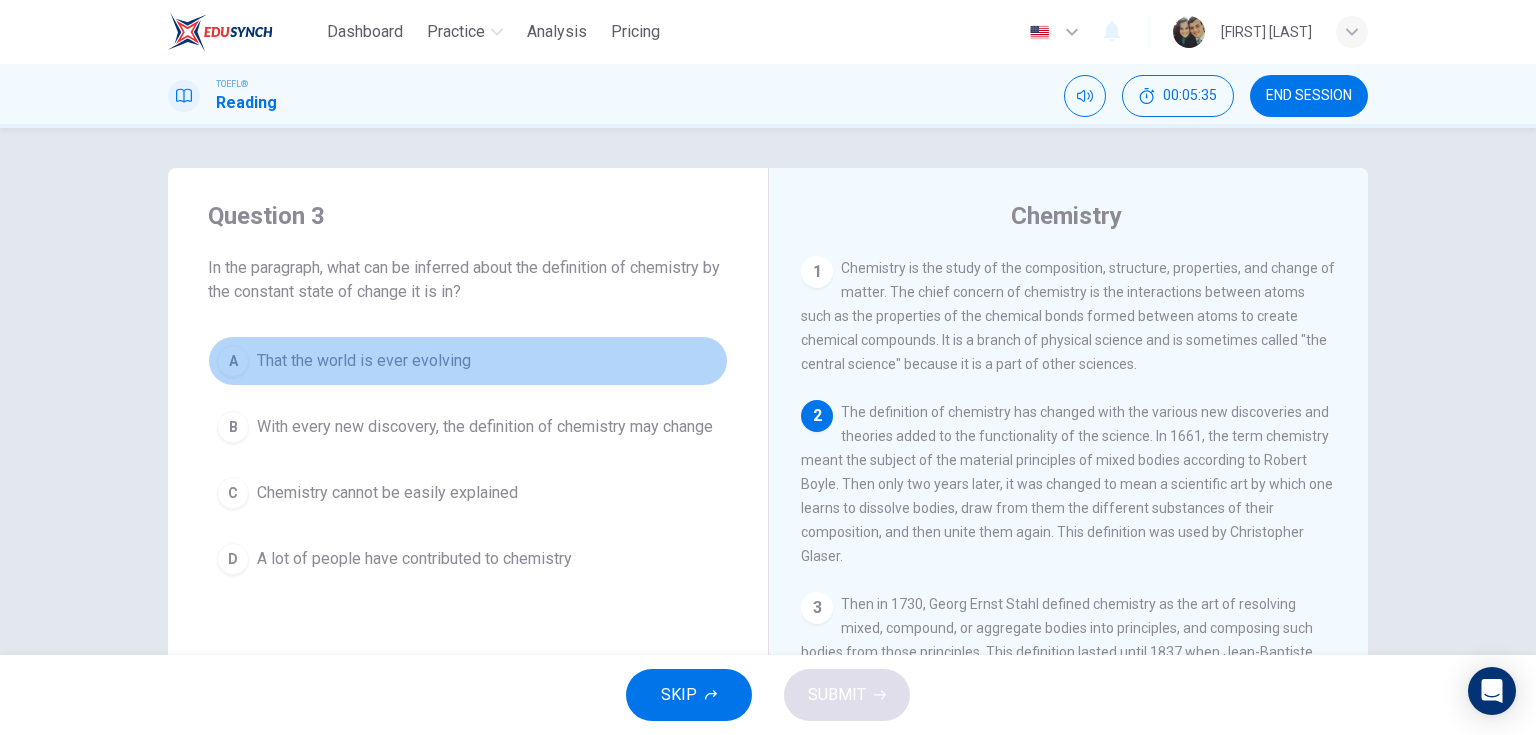 click on "That the world is ever evolving" at bounding box center (364, 361) 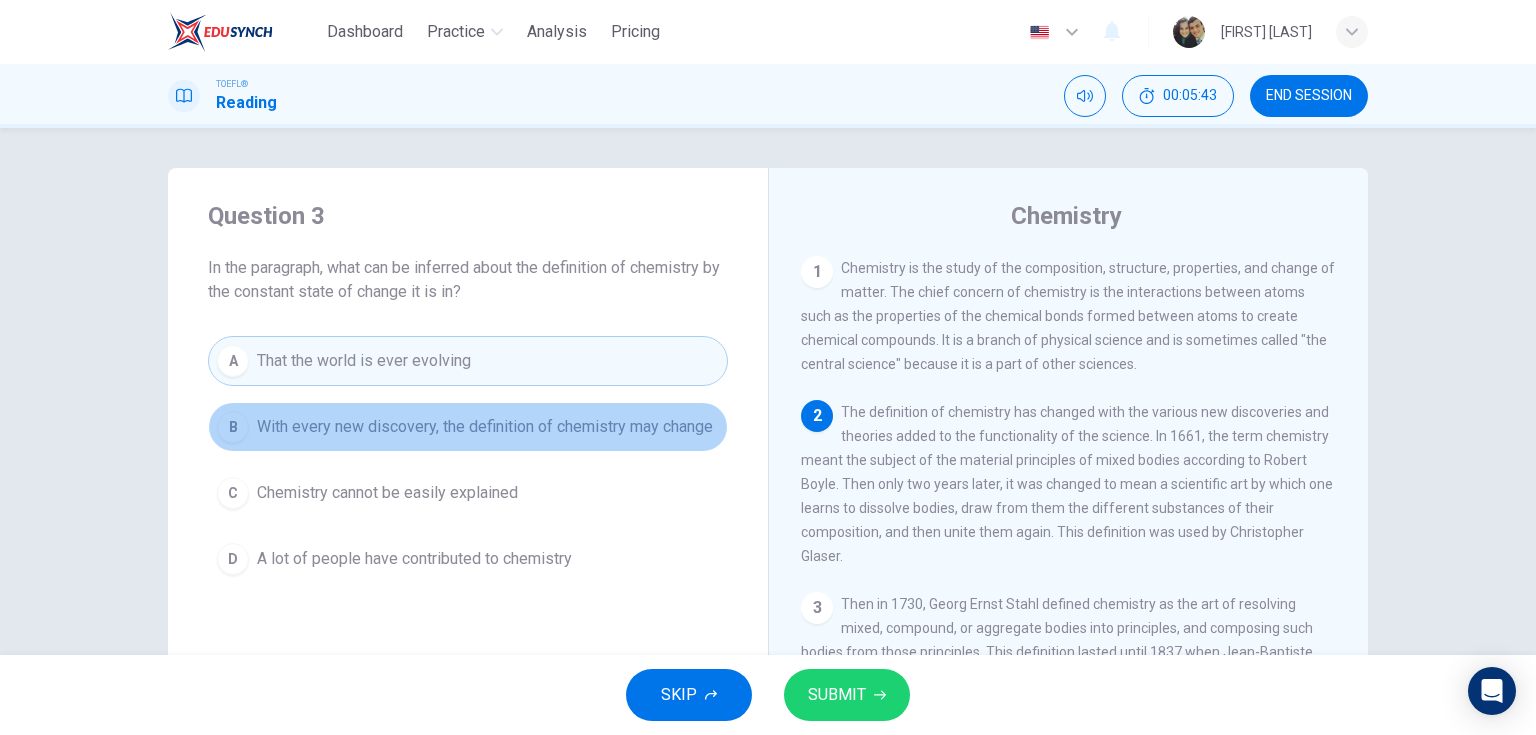 click on "With every new discovery, the definition of chemistry may change" at bounding box center [485, 427] 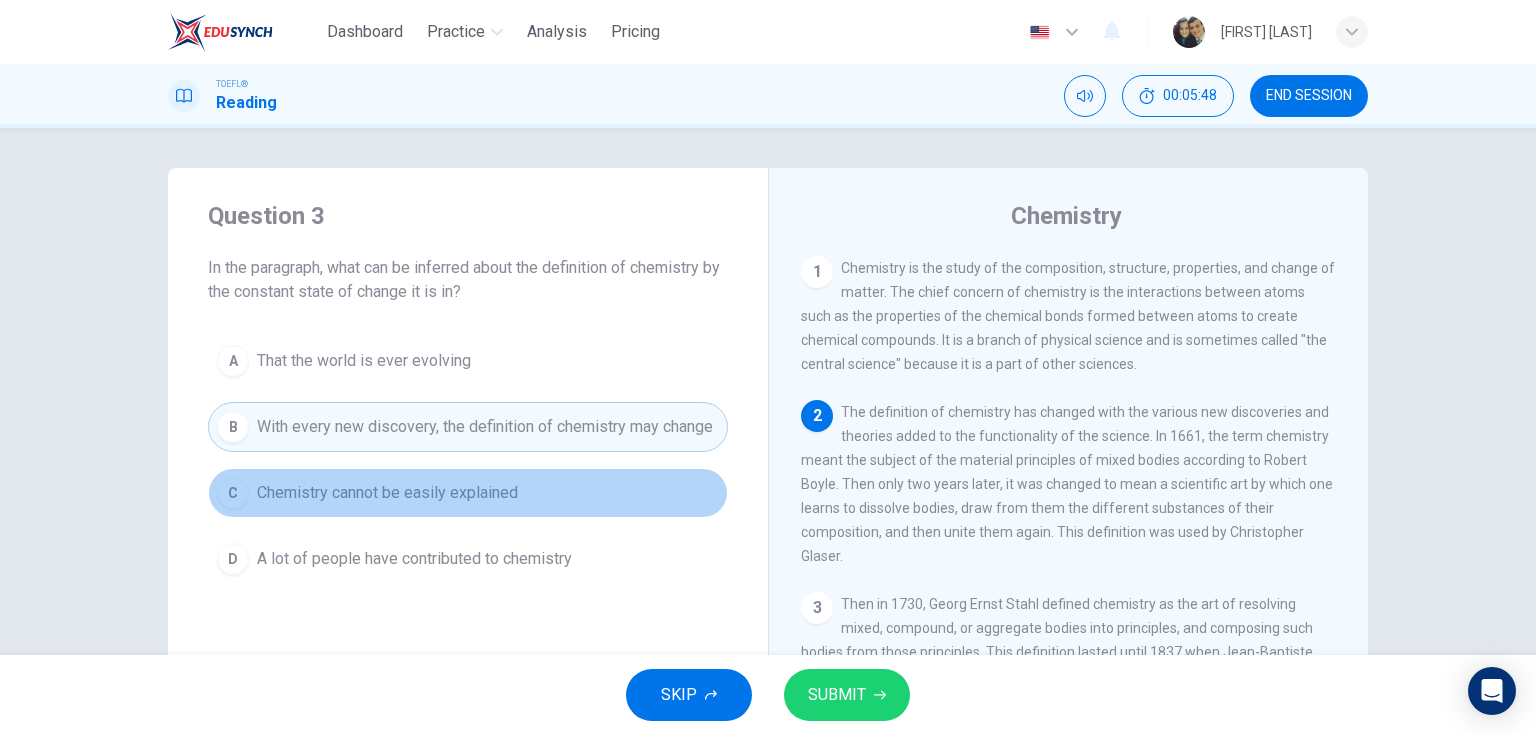 click on "Chemistry cannot be easily explained" at bounding box center [387, 493] 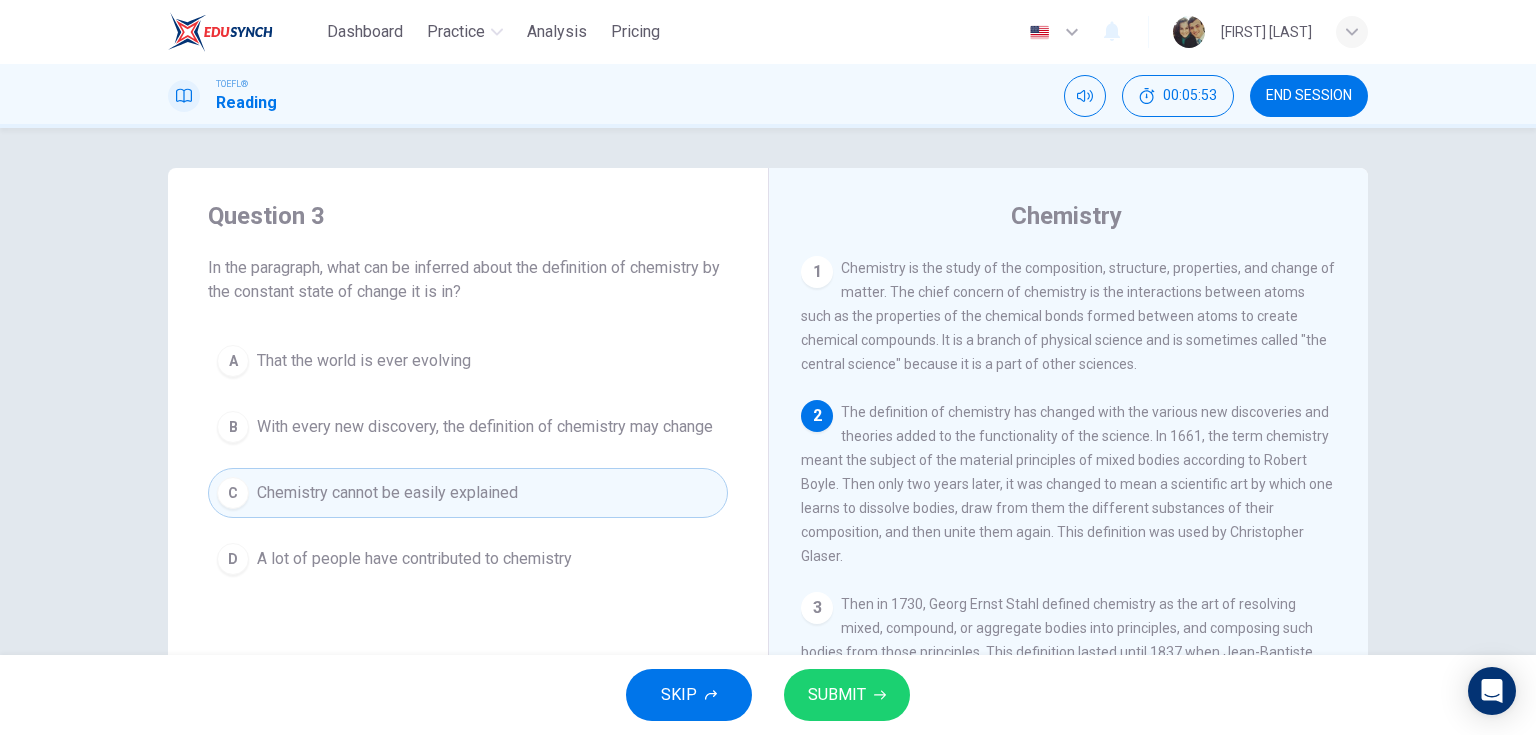 click on "SUBMIT" at bounding box center (837, 695) 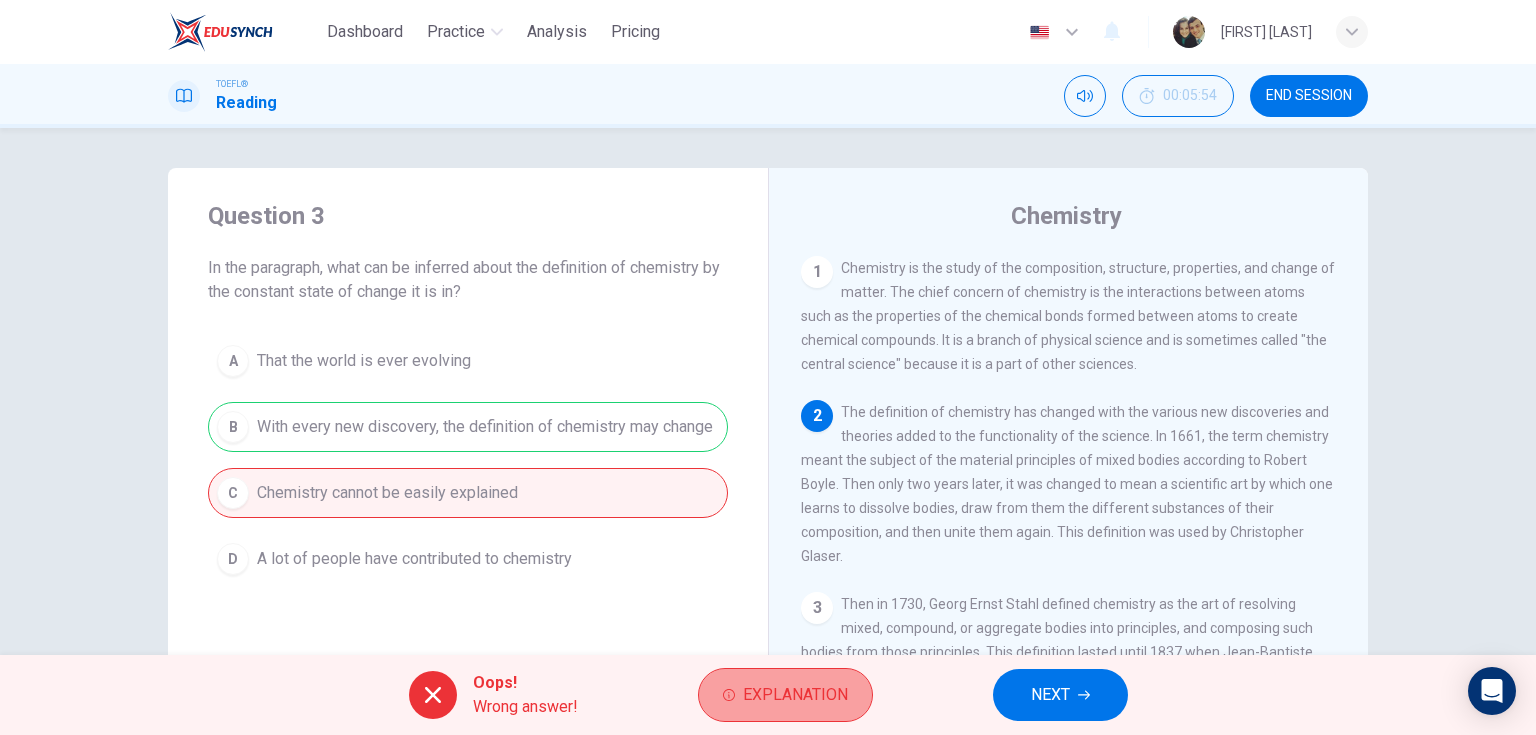 click on "Explanation" at bounding box center (785, 695) 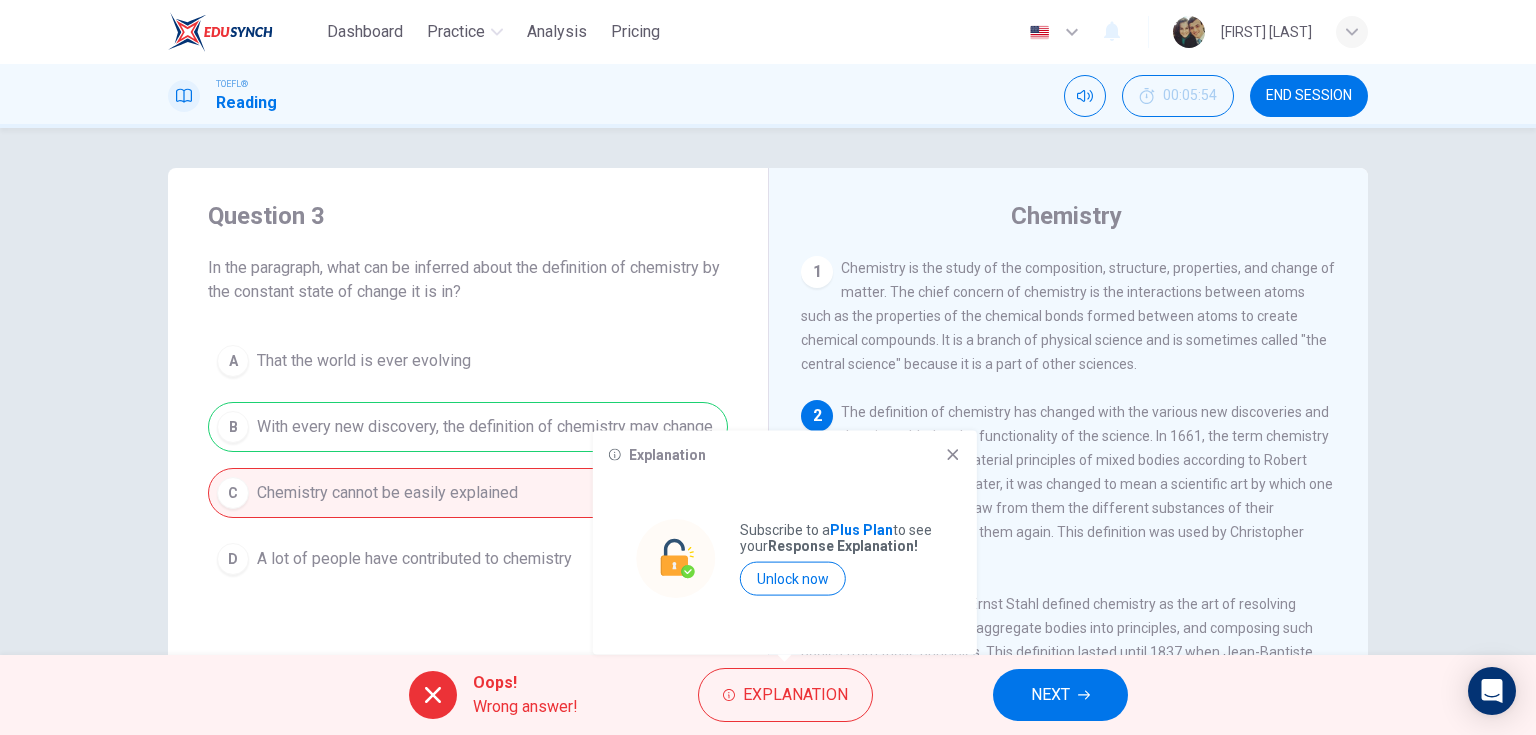 click 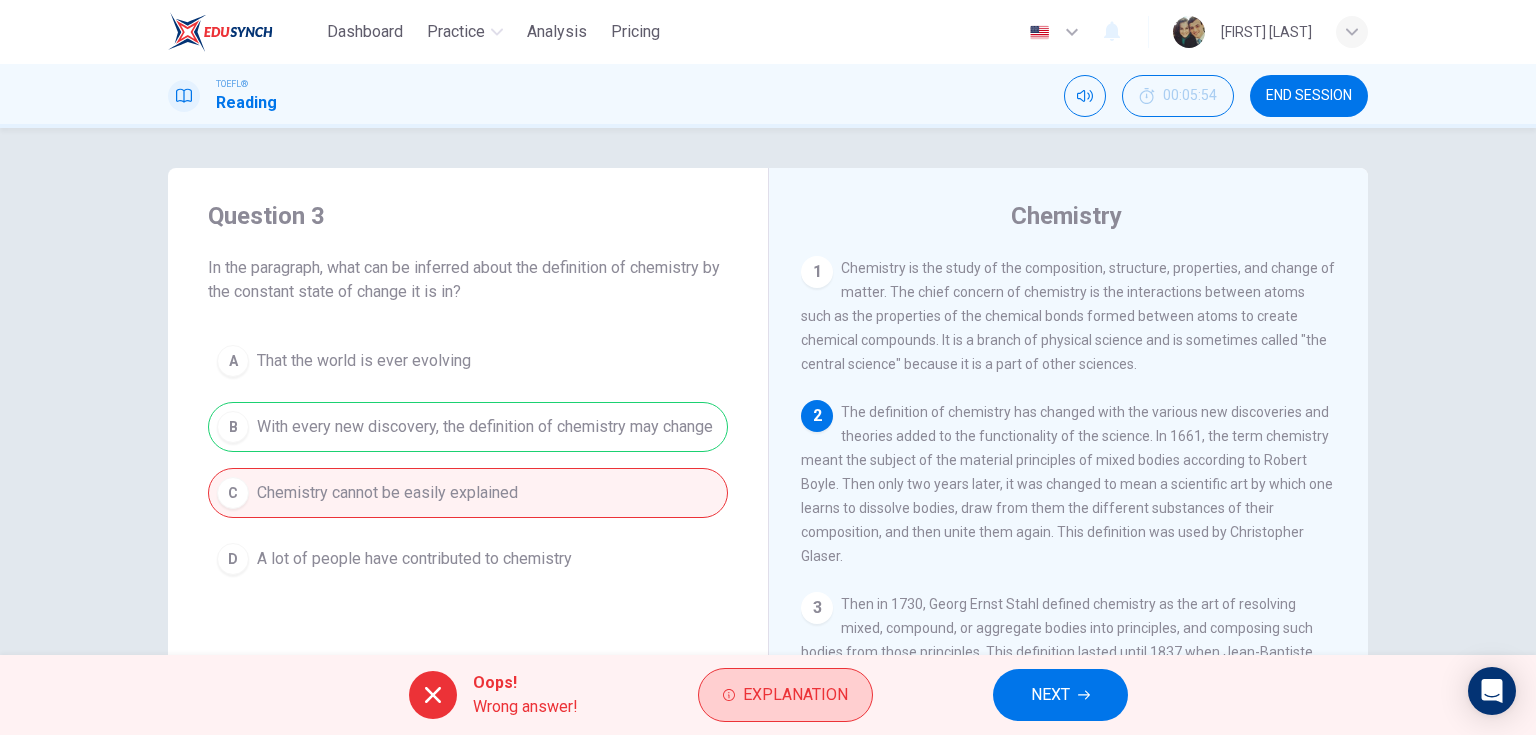click on "Explanation" at bounding box center [795, 695] 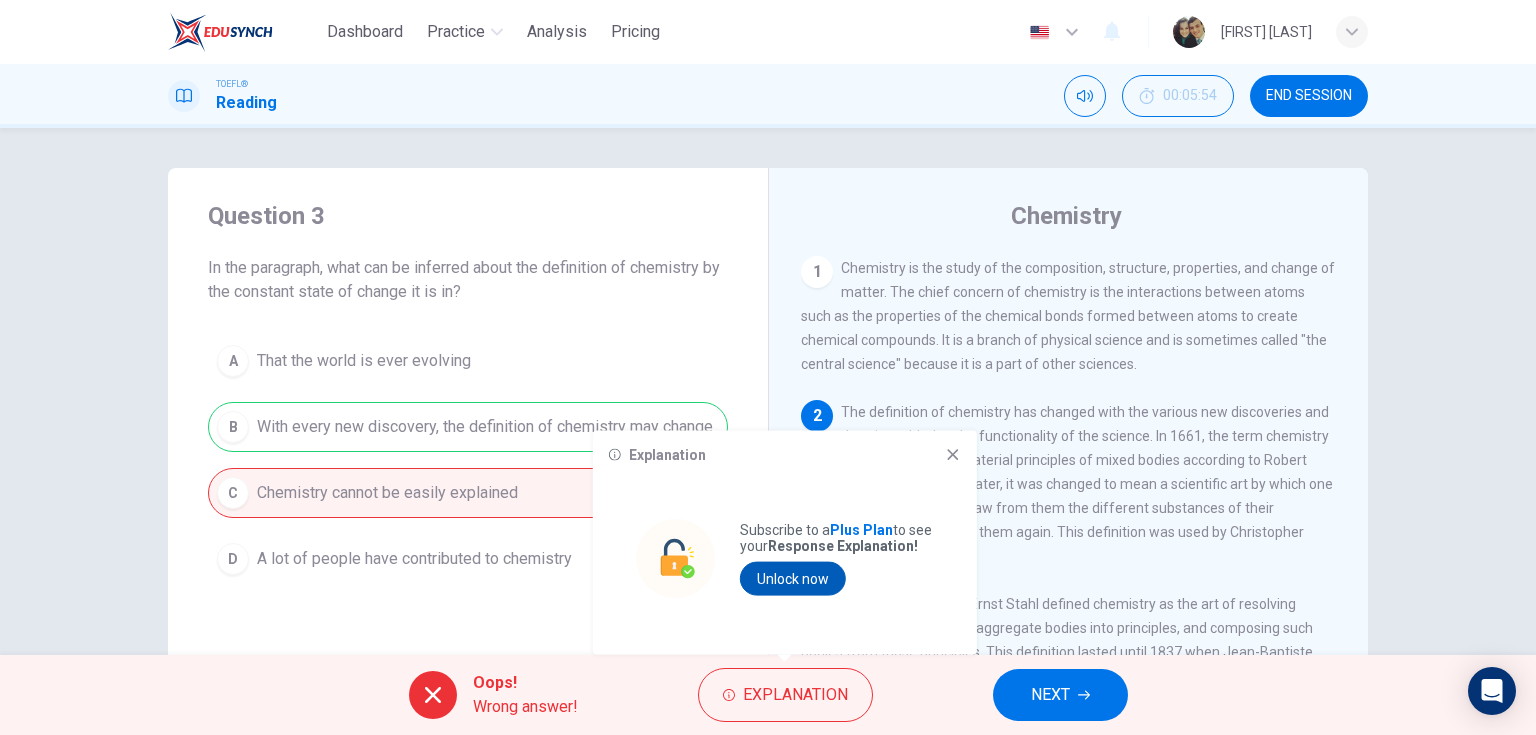 click on "Unlock now" at bounding box center (793, 579) 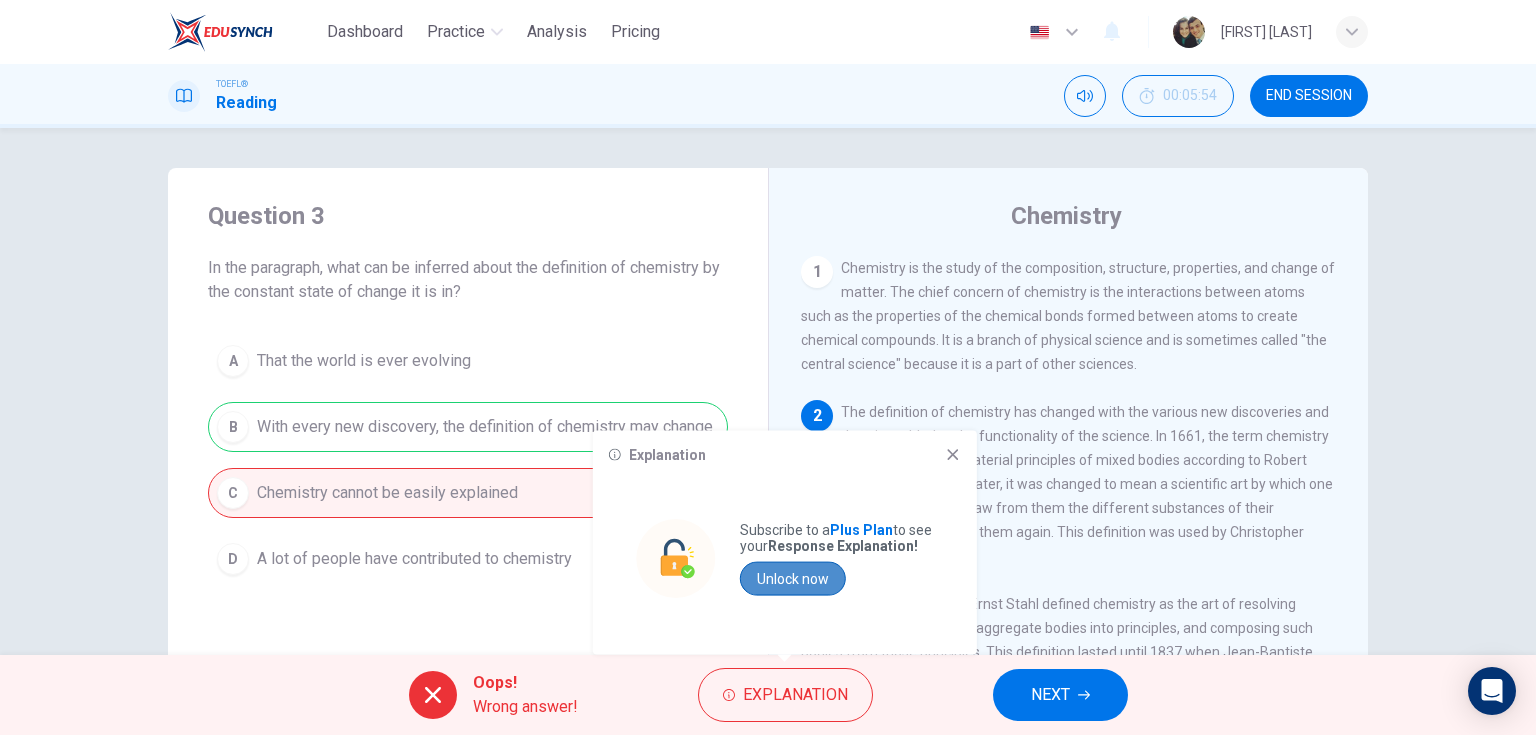 click on "Unlock now" at bounding box center (793, 579) 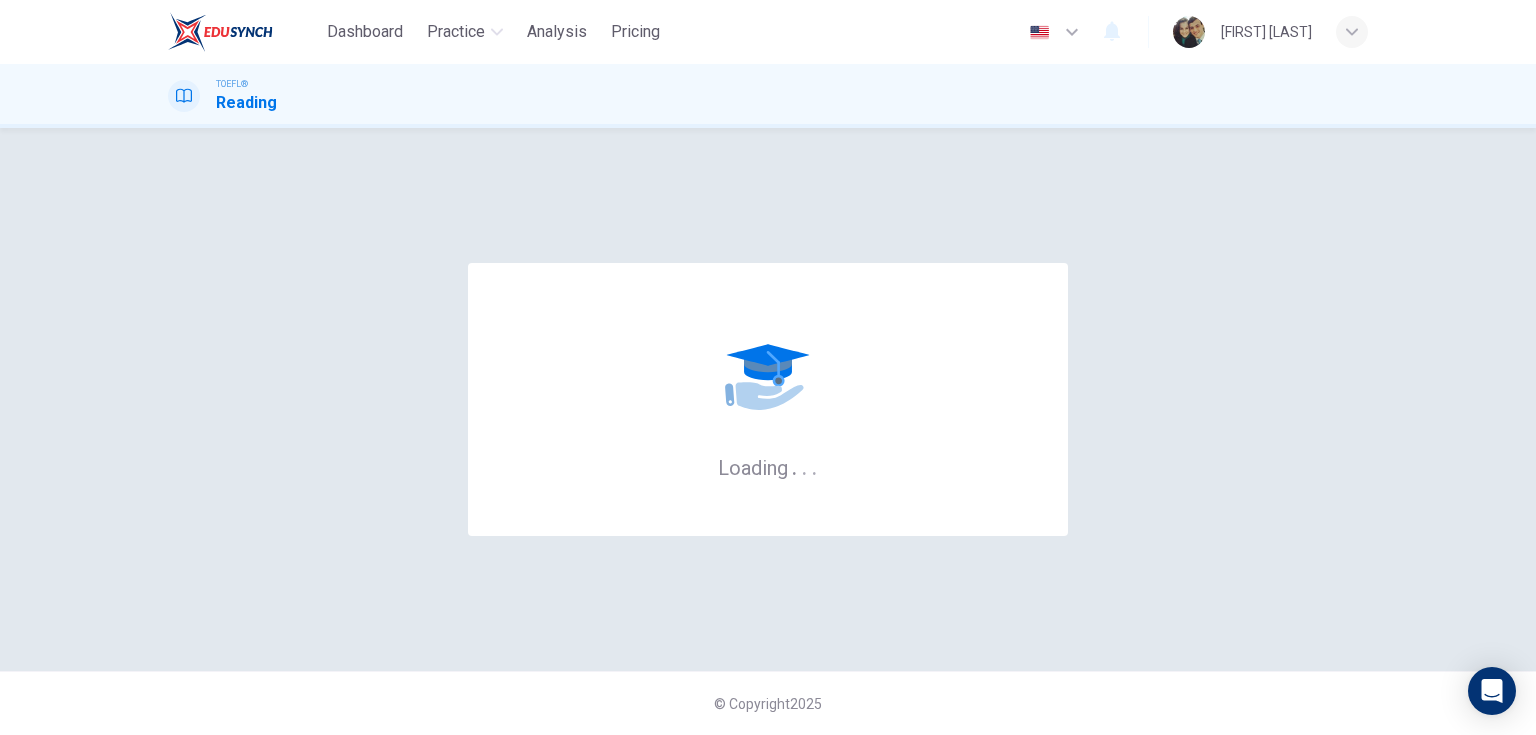 click on "Dashboard Practice Analysis Pricing English en ​ [FIRST] [LAST]" at bounding box center (768, 32) 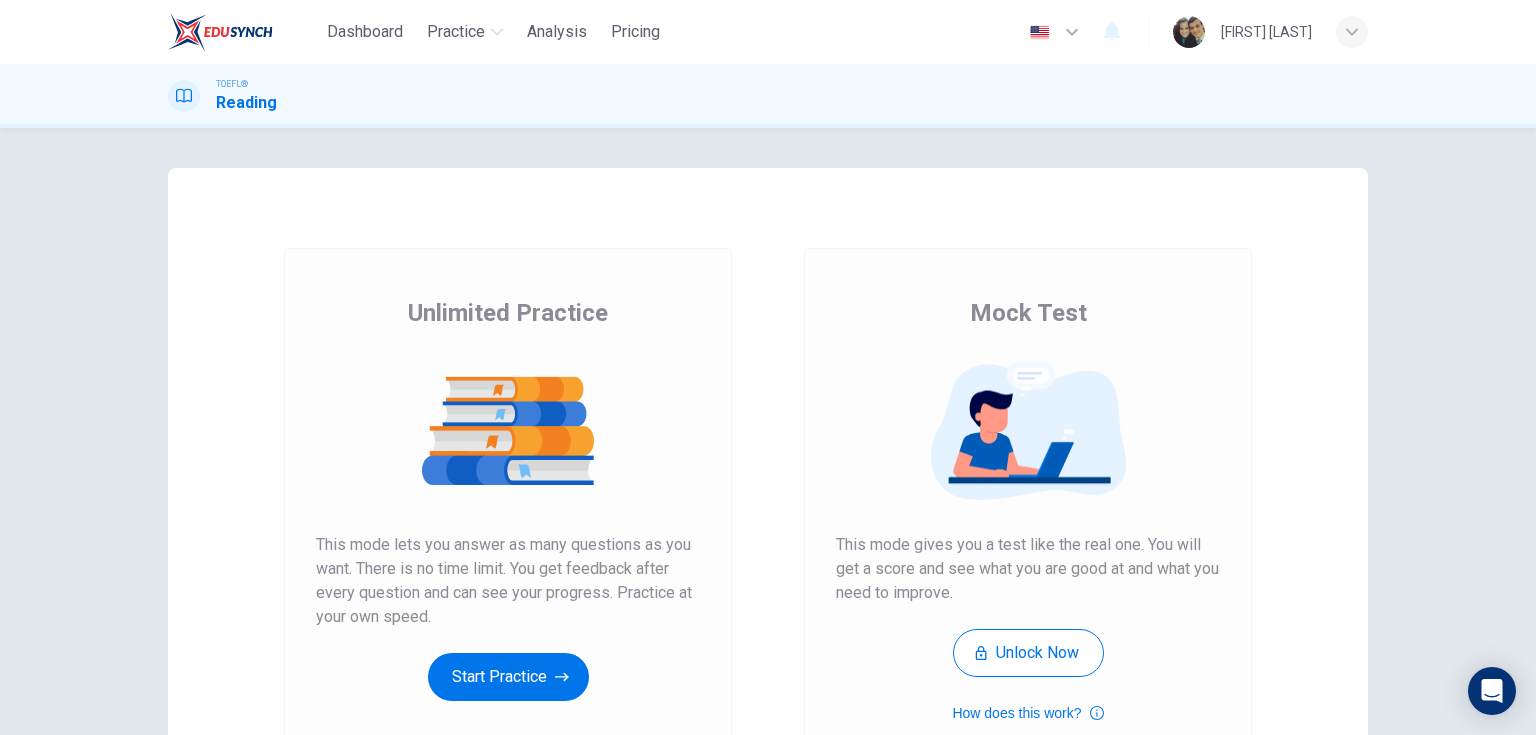 scroll, scrollTop: 0, scrollLeft: 0, axis: both 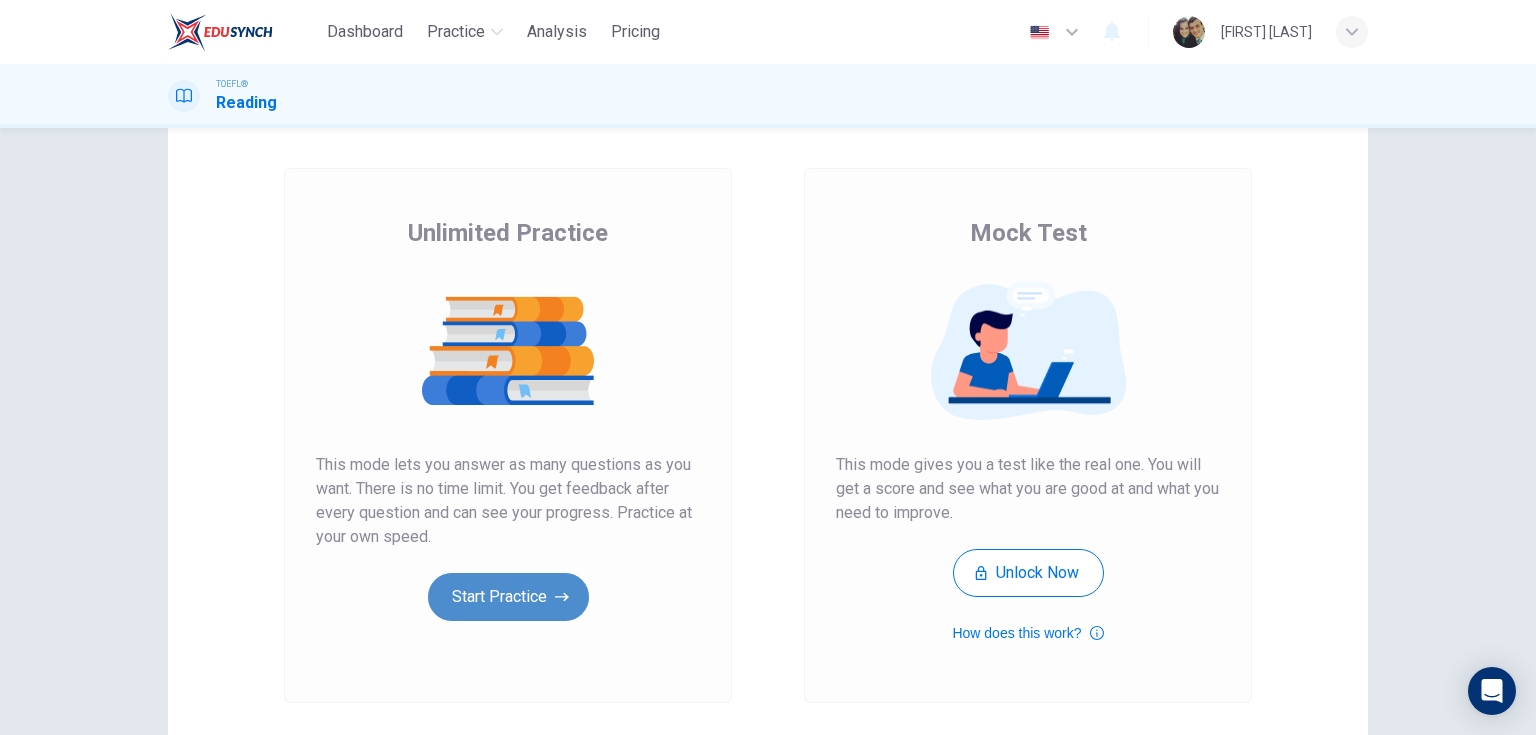 click on "Start Practice" at bounding box center (508, 597) 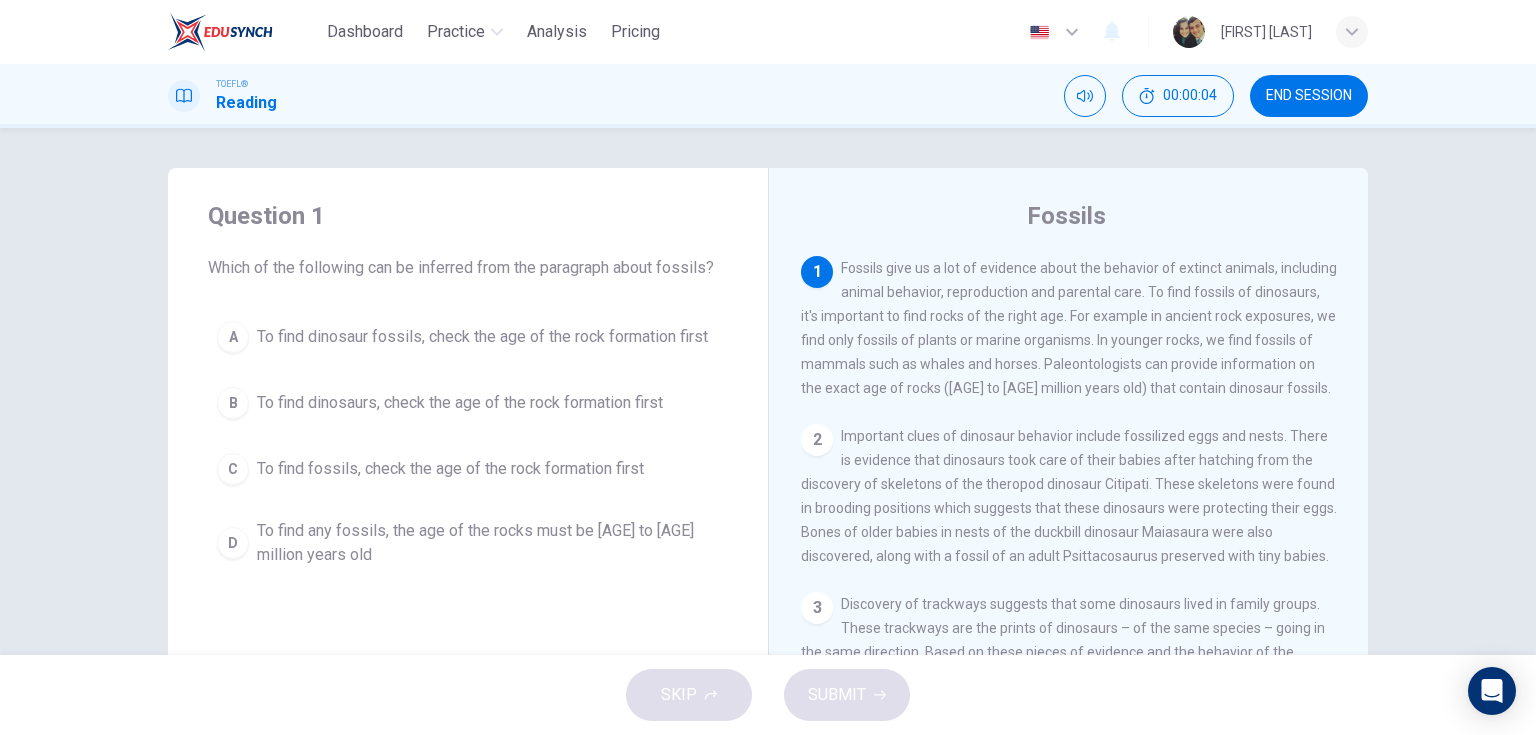 click on "END SESSION" at bounding box center (1309, 96) 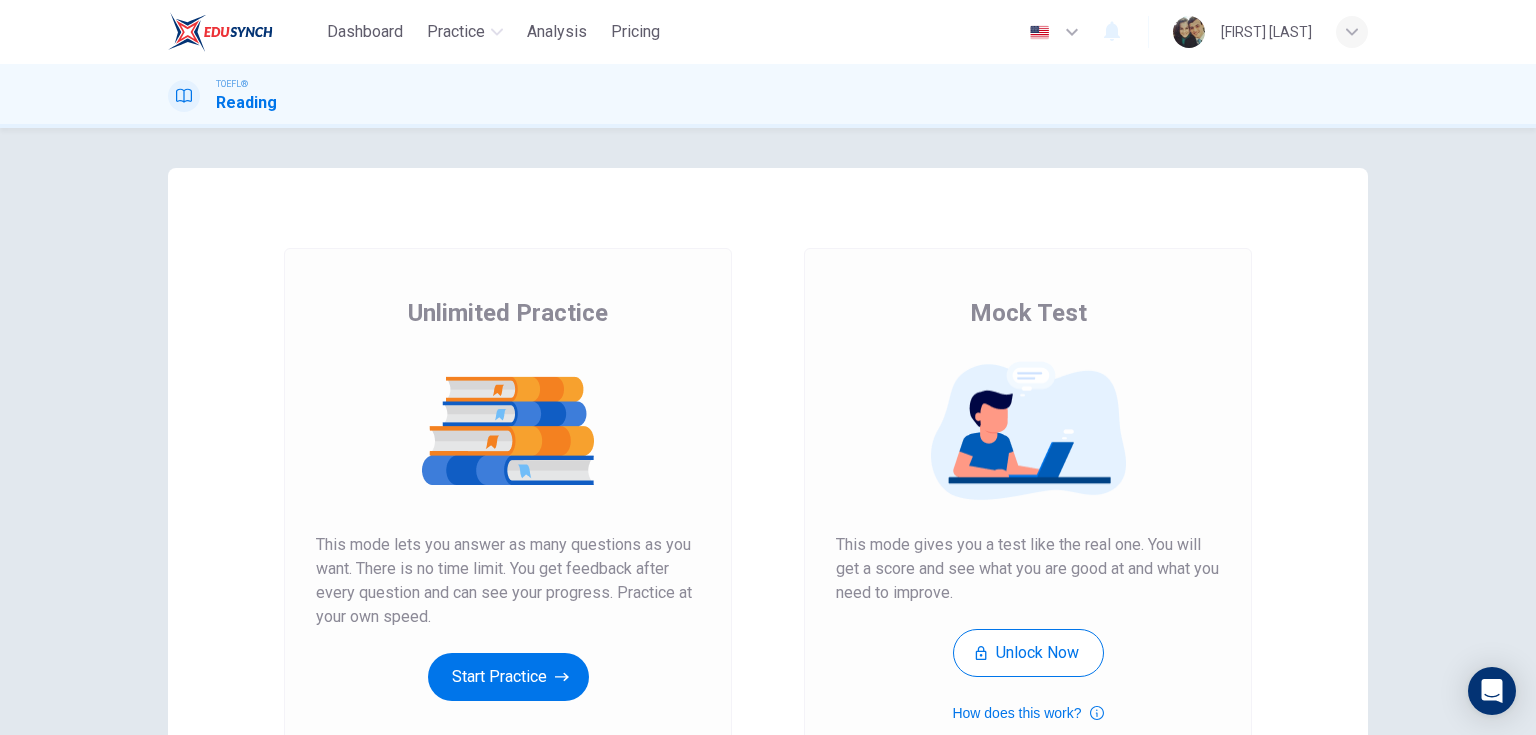scroll, scrollTop: 0, scrollLeft: 0, axis: both 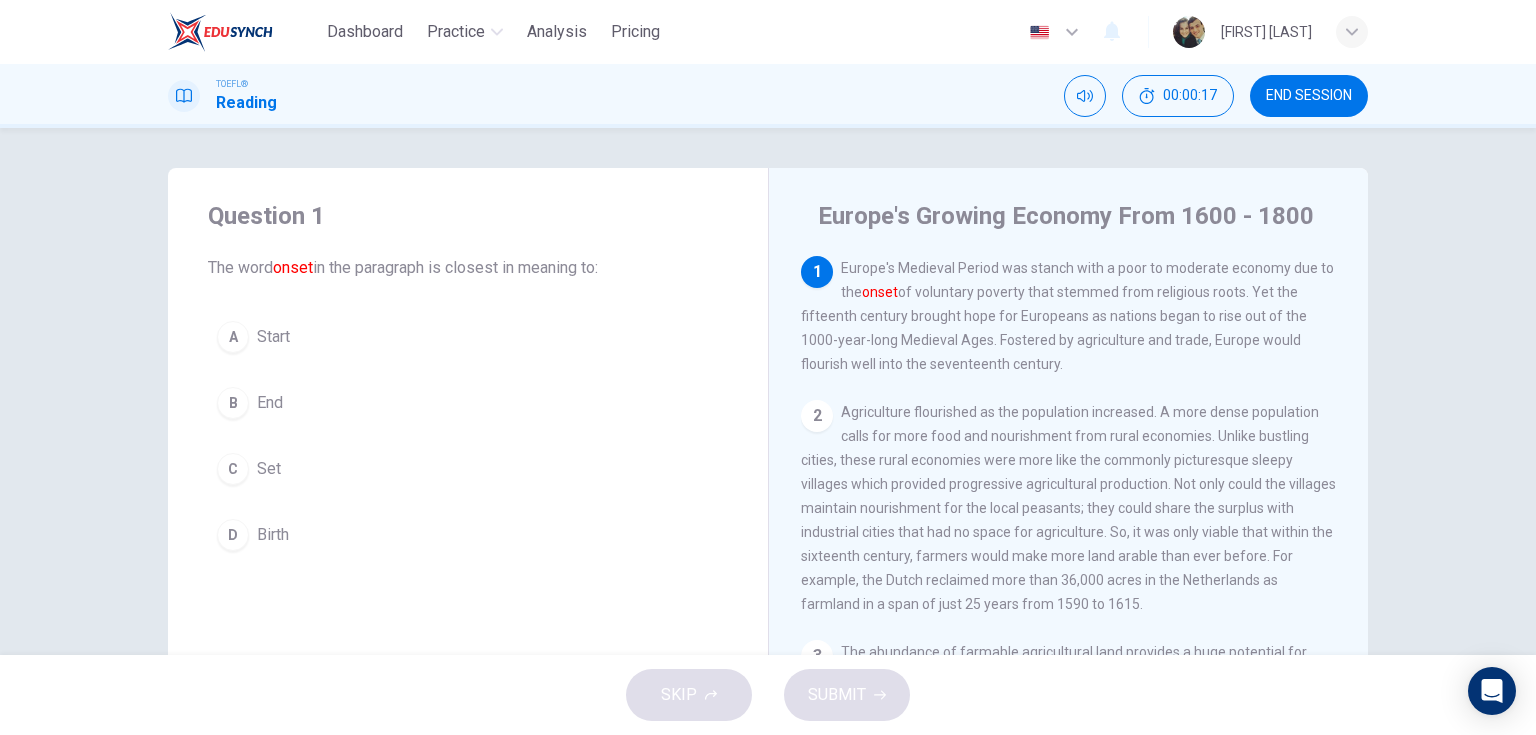 click on "C Set" at bounding box center (468, 469) 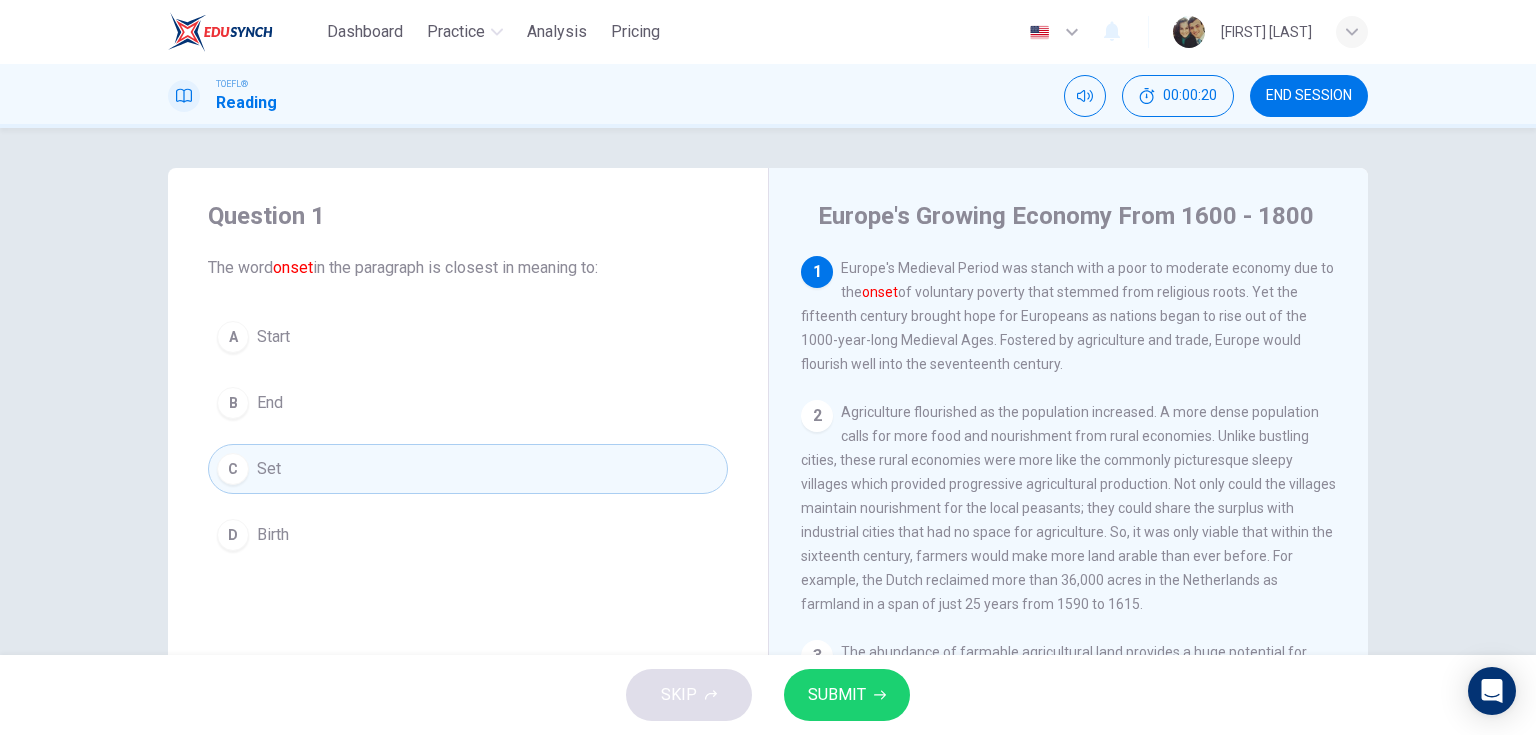 click on "SUBMIT" at bounding box center [837, 695] 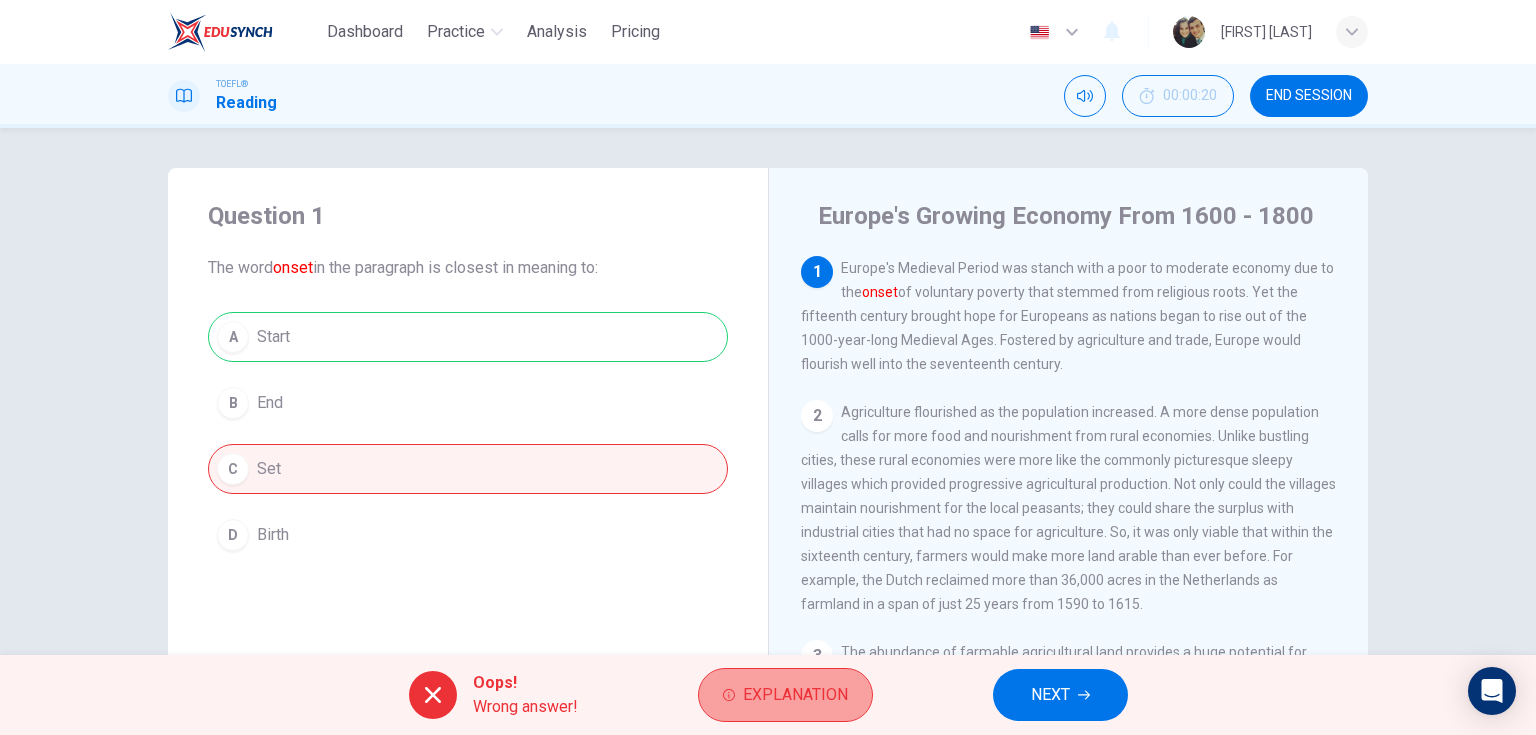 click on "Explanation" at bounding box center (795, 695) 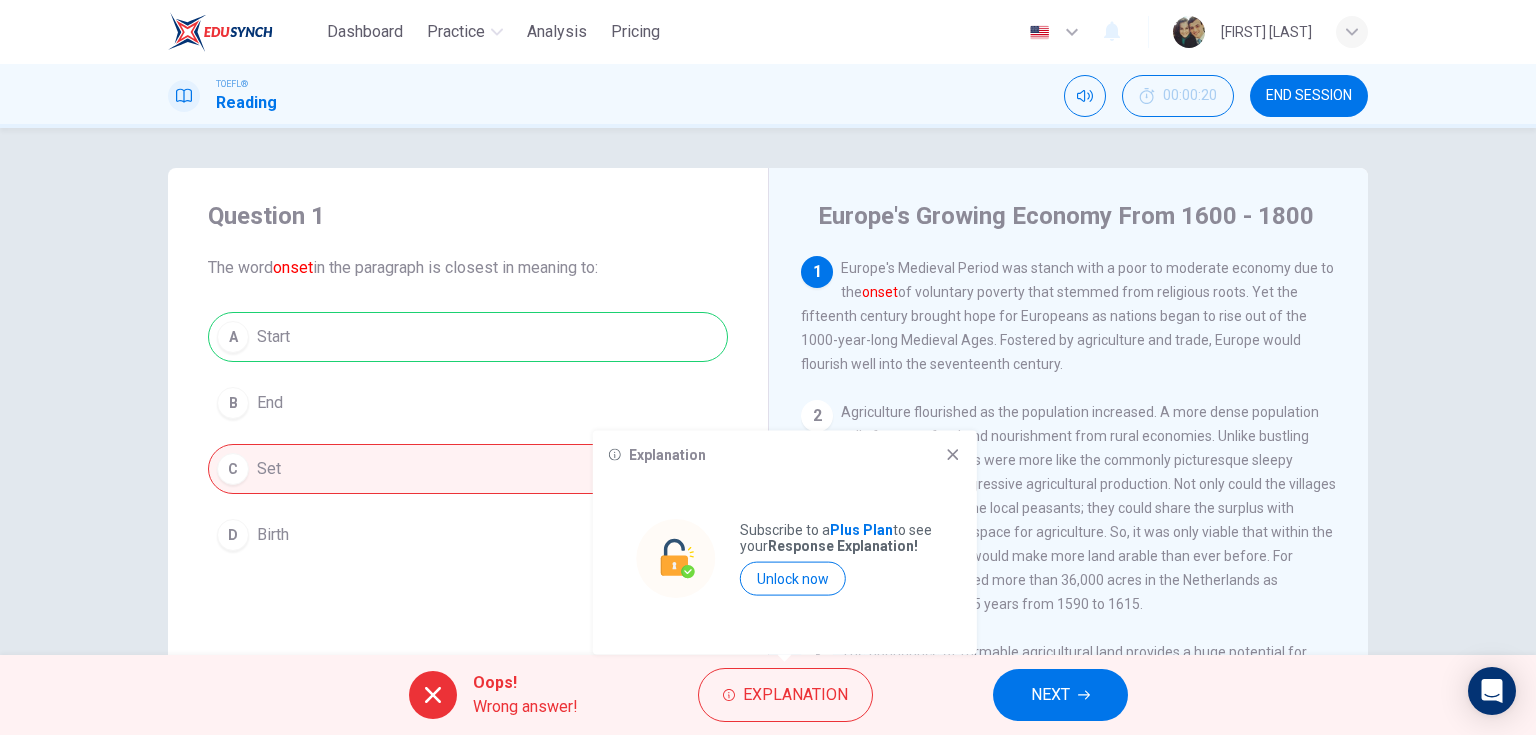 drag, startPoint x: 752, startPoint y: 532, endPoint x: 937, endPoint y: 534, distance: 185.0108 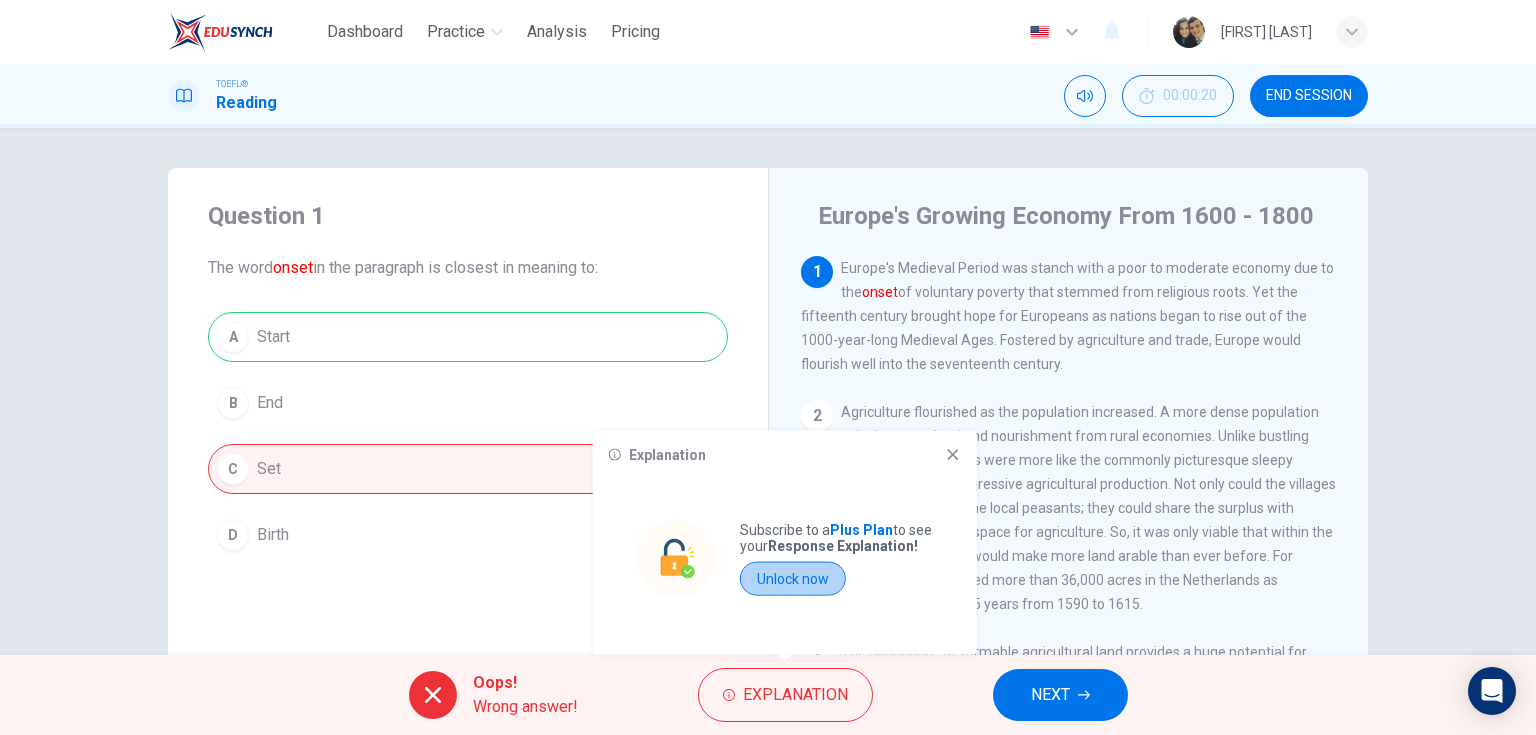 drag, startPoint x: 798, startPoint y: 572, endPoint x: 814, endPoint y: 69, distance: 503.2544 